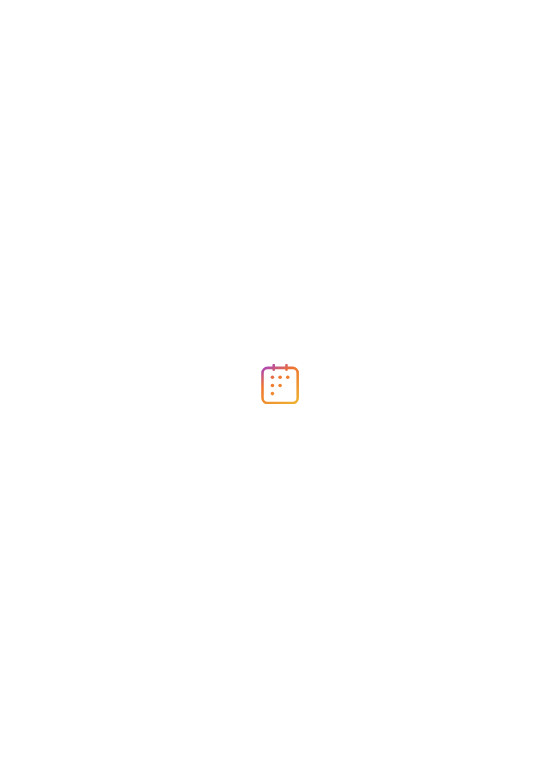 scroll, scrollTop: 0, scrollLeft: 0, axis: both 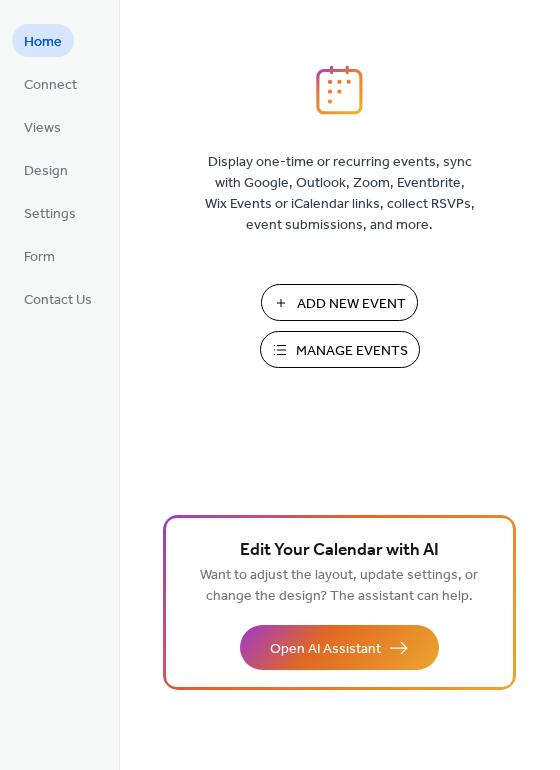 click on "Add New Event" at bounding box center [351, 304] 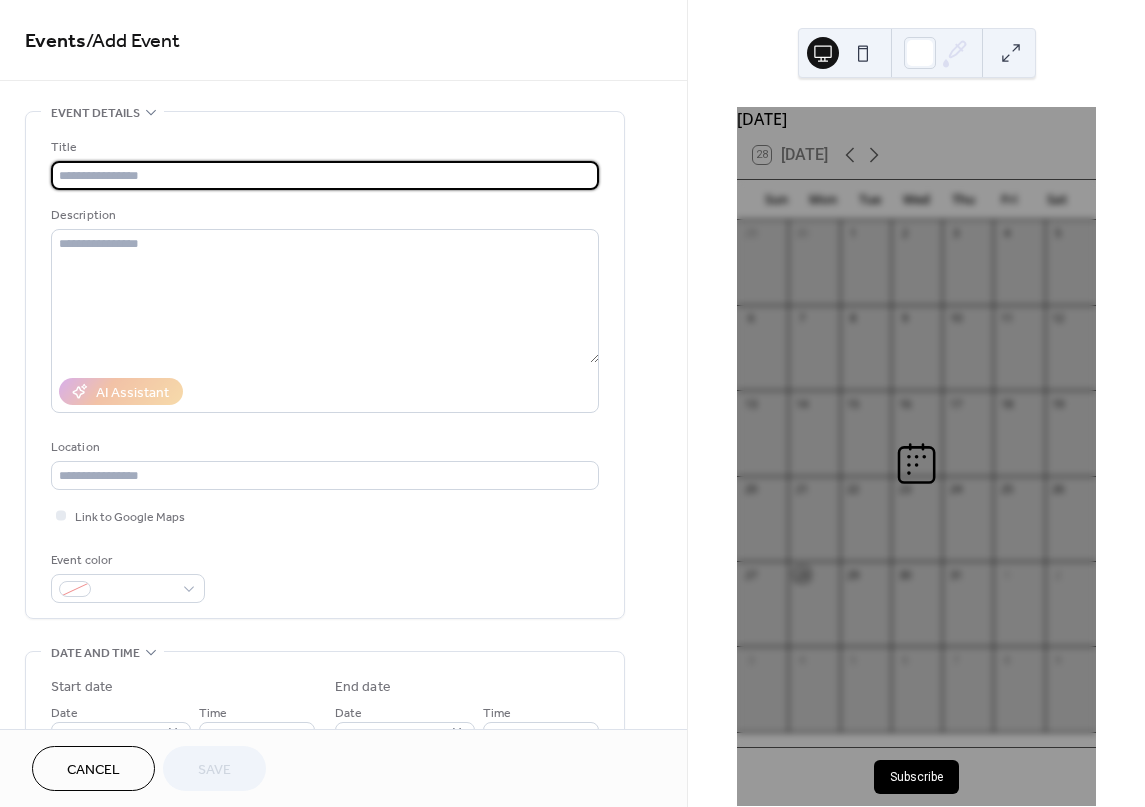 scroll, scrollTop: 0, scrollLeft: 0, axis: both 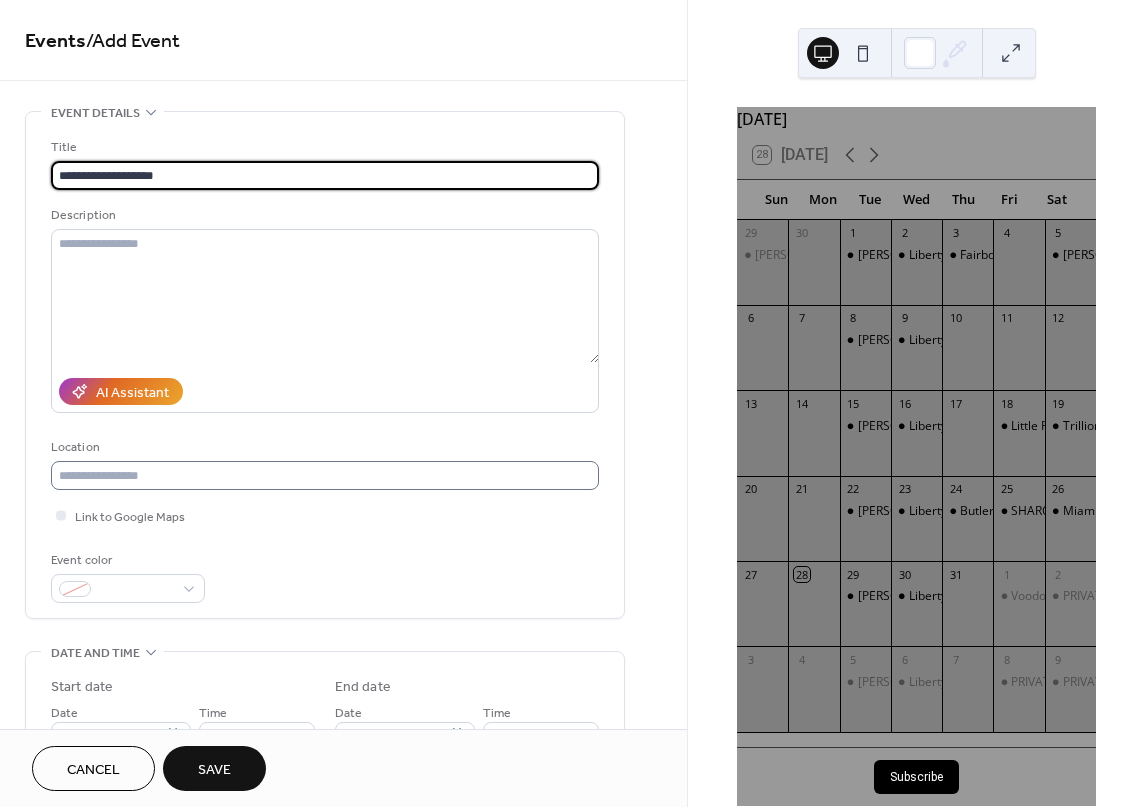 type on "**********" 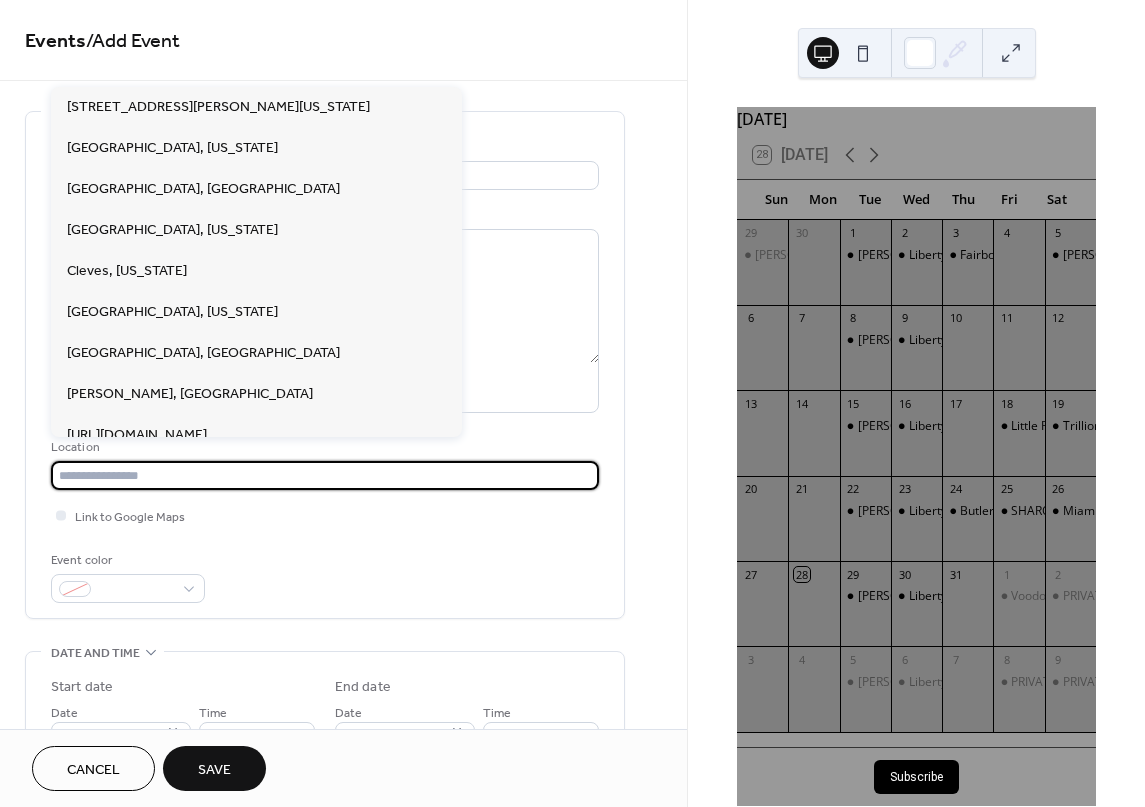 click at bounding box center (325, 475) 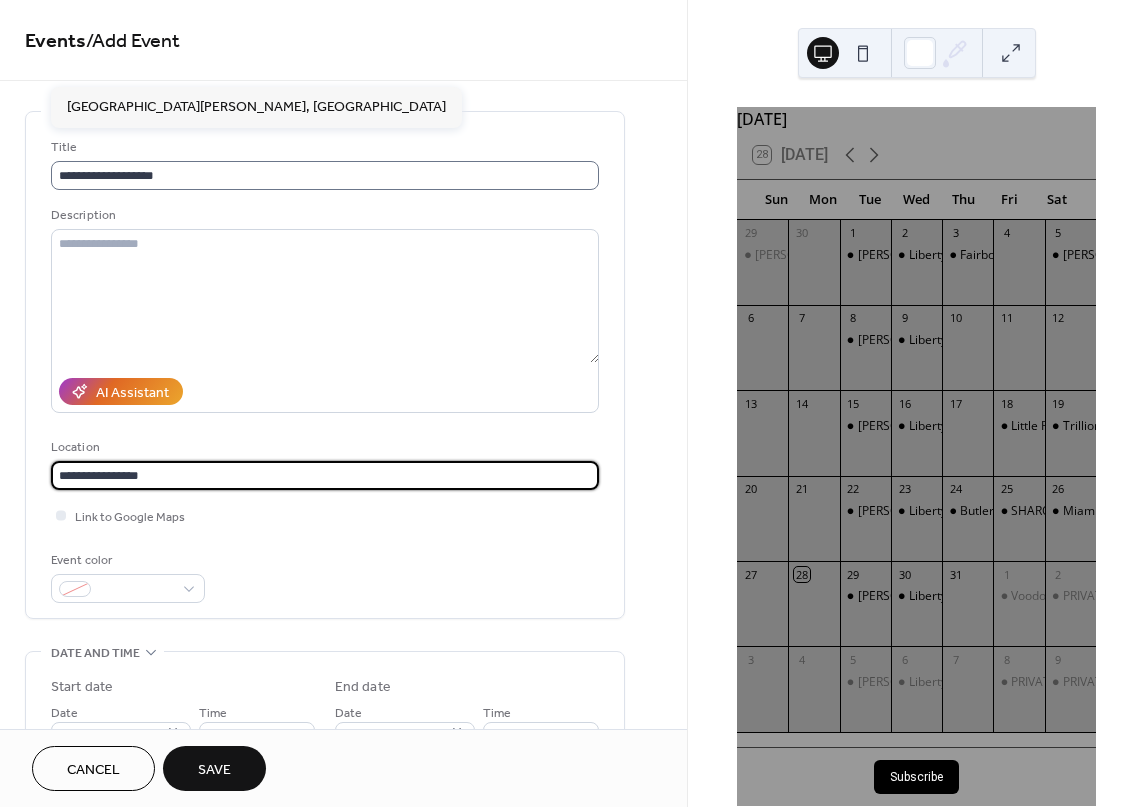 type on "**********" 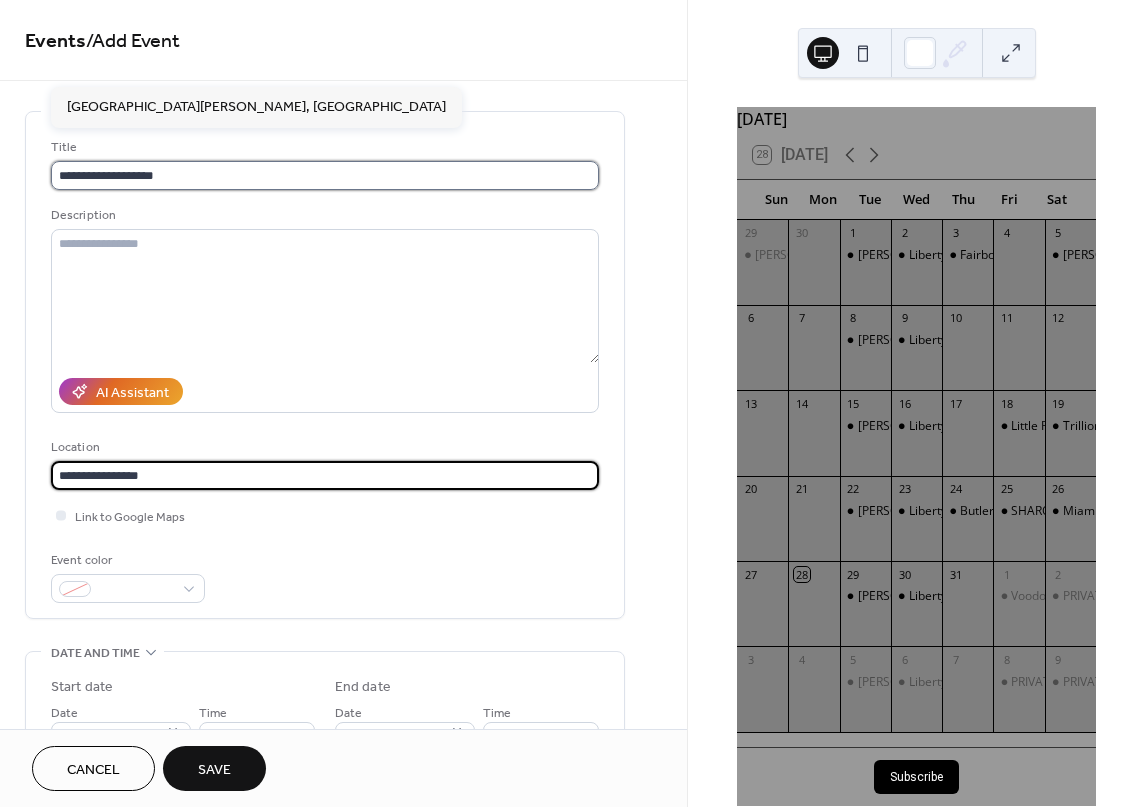 click on "**********" at bounding box center [325, 175] 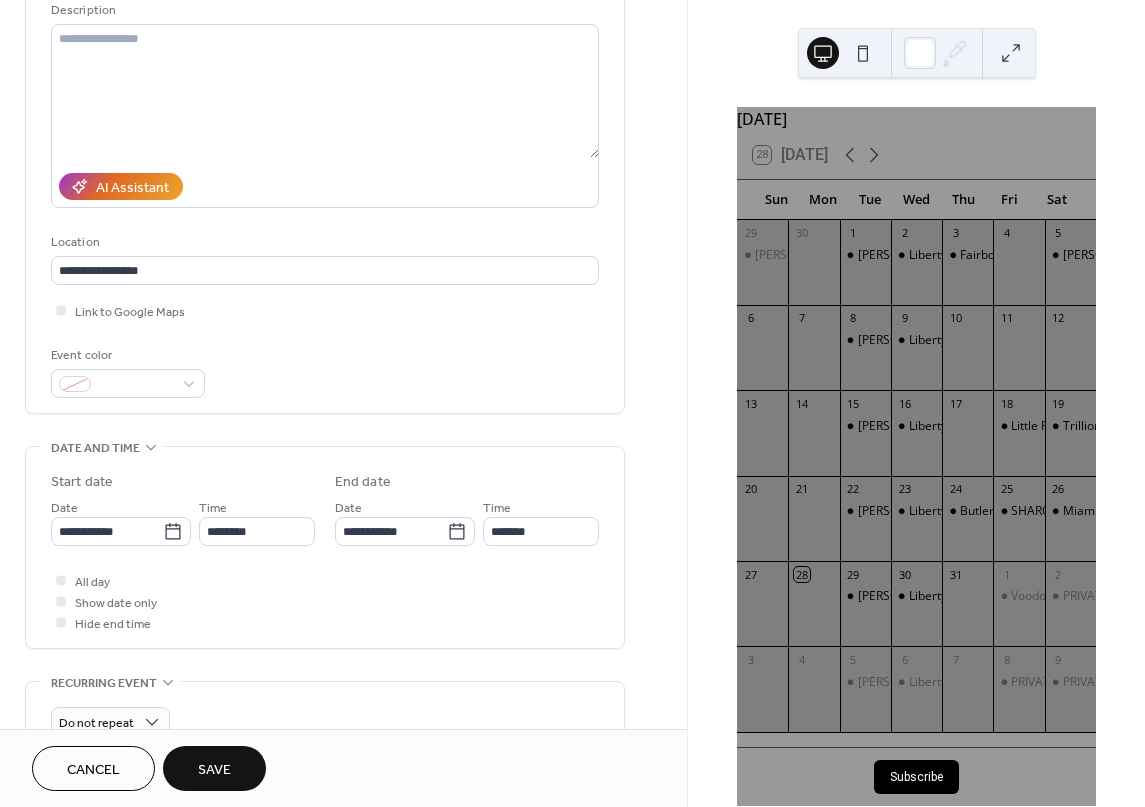 scroll, scrollTop: 200, scrollLeft: 0, axis: vertical 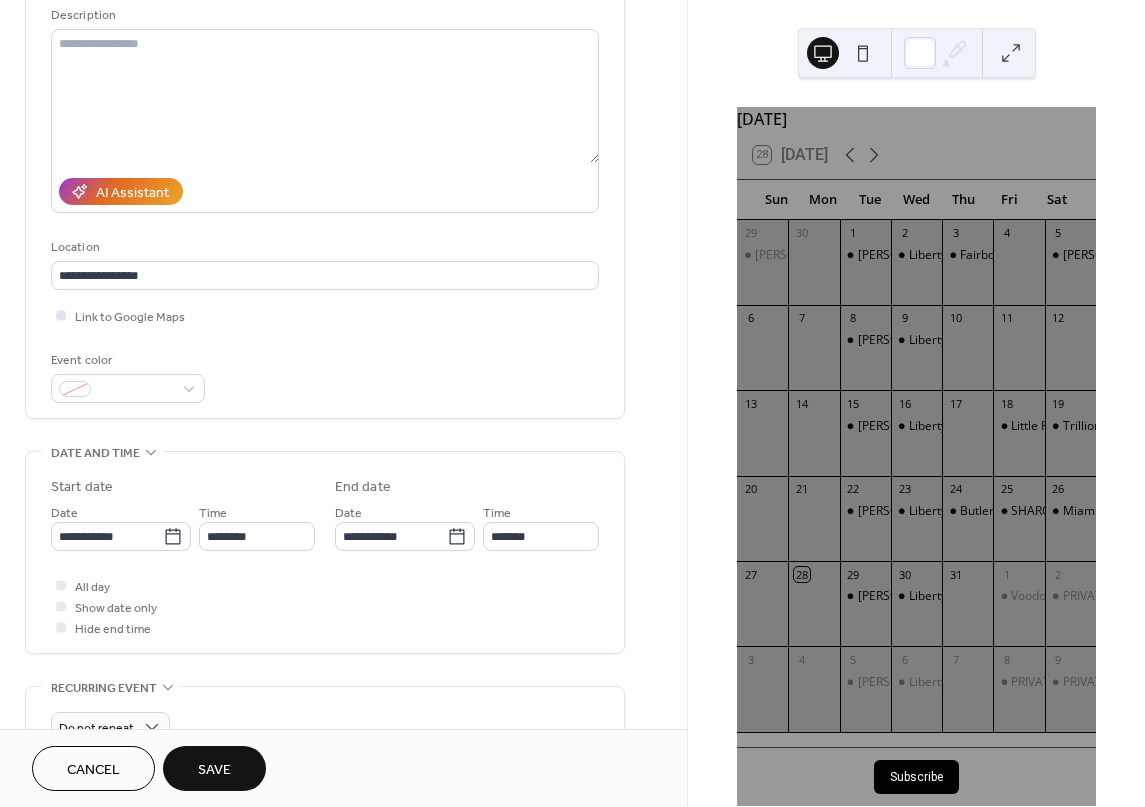 type on "**********" 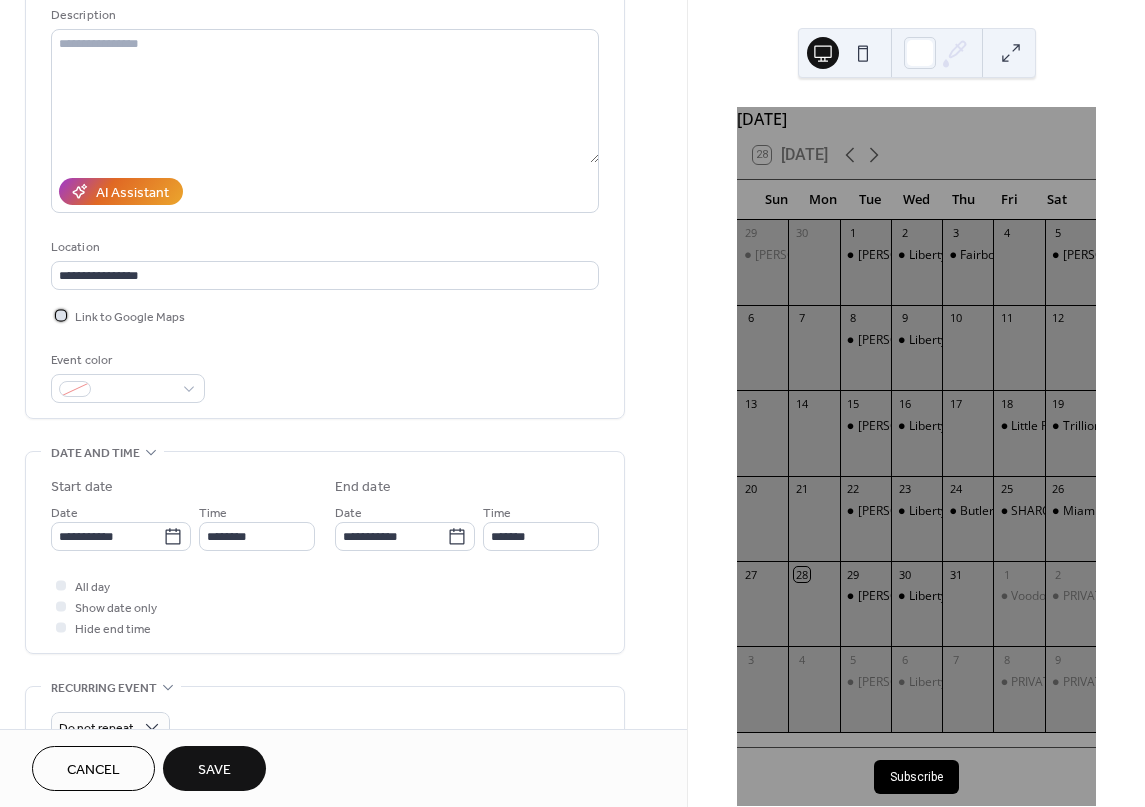 click on "Link to Google Maps" at bounding box center [130, 317] 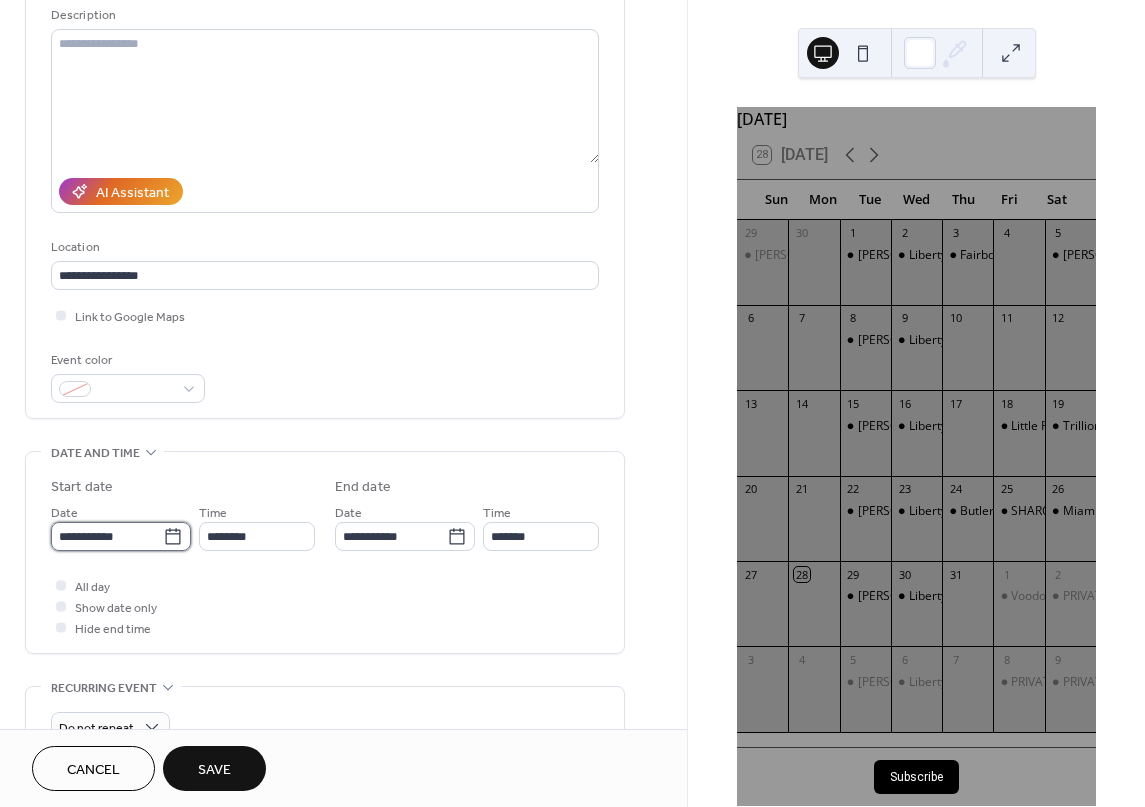 click on "**********" at bounding box center (107, 536) 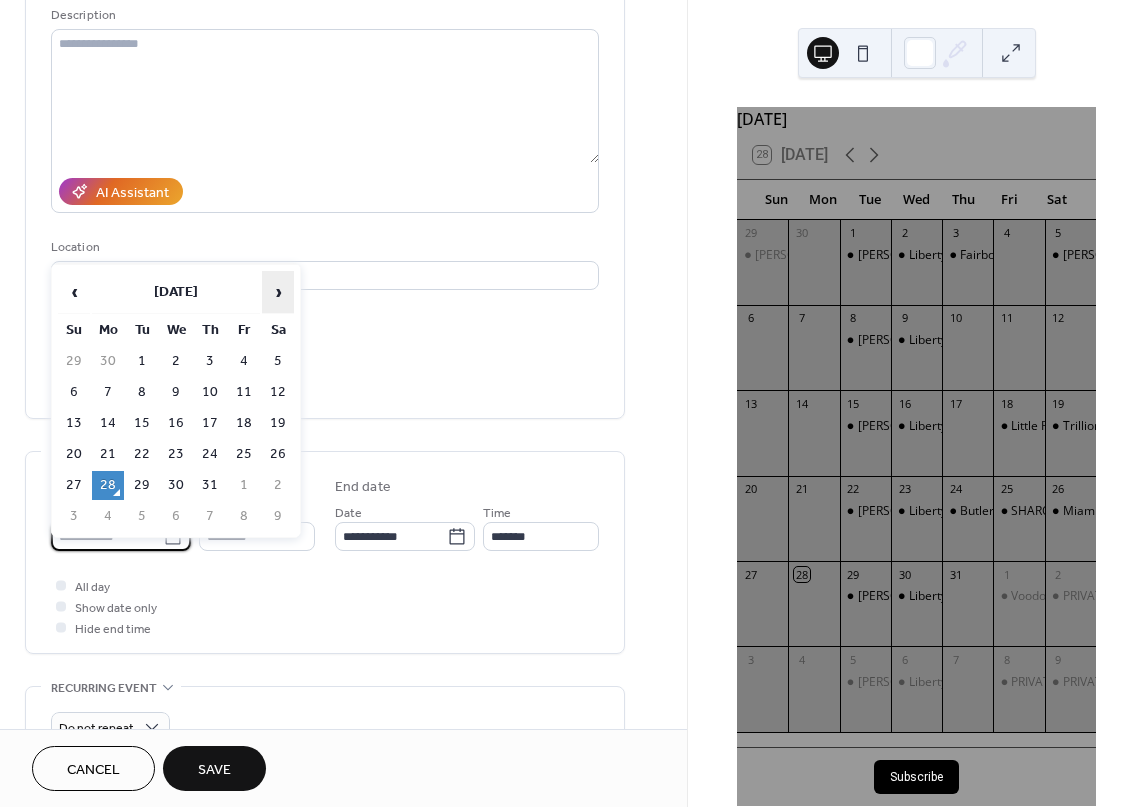 click on "›" at bounding box center (278, 292) 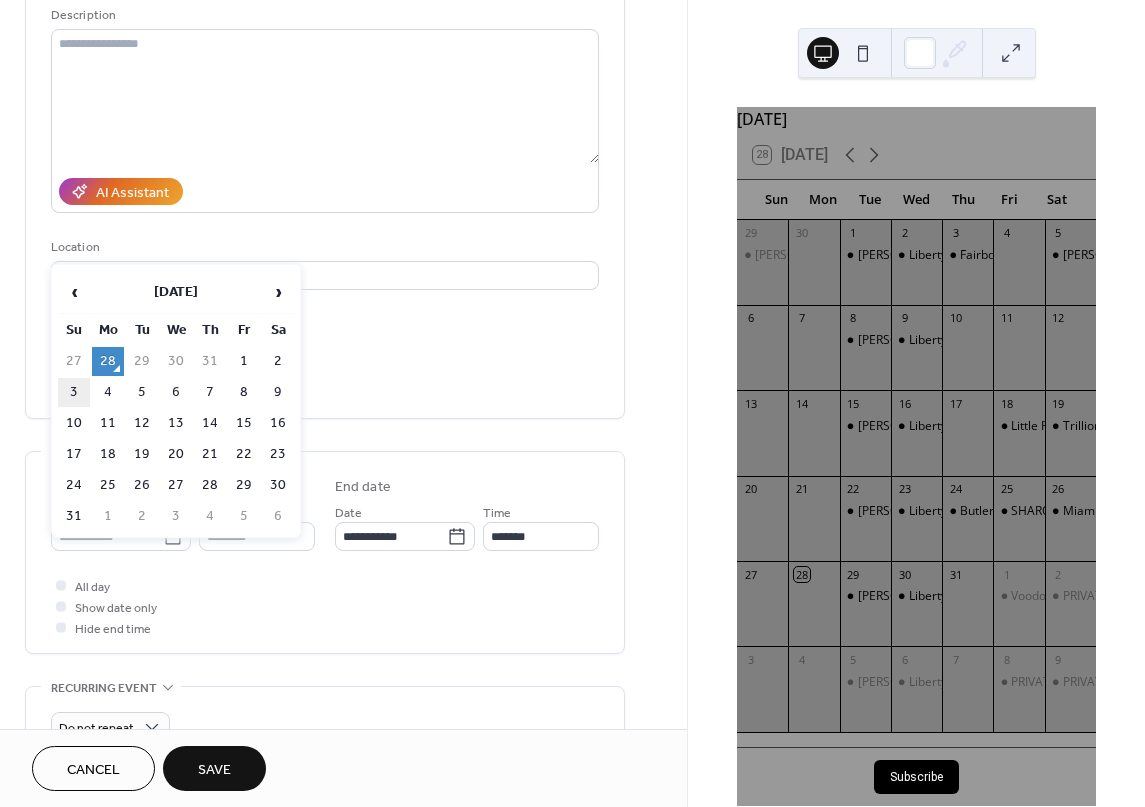 click on "3" at bounding box center (74, 392) 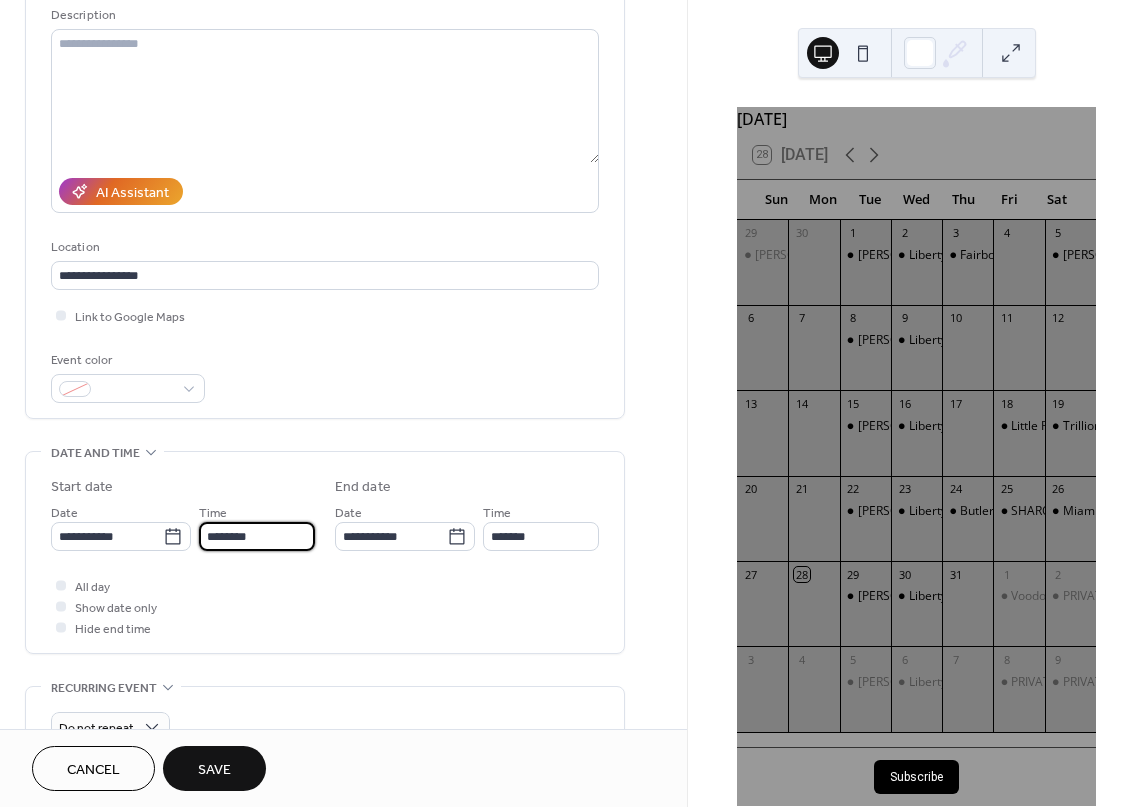 click on "********" at bounding box center (257, 536) 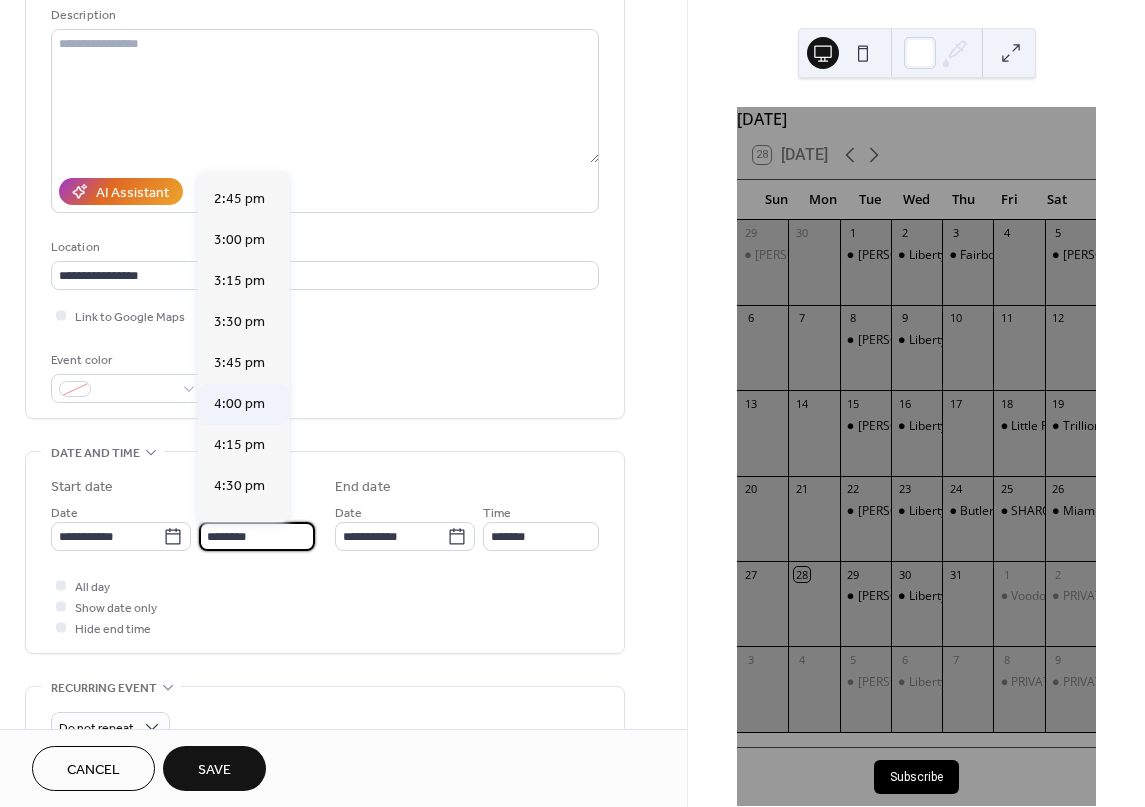 scroll, scrollTop: 2468, scrollLeft: 0, axis: vertical 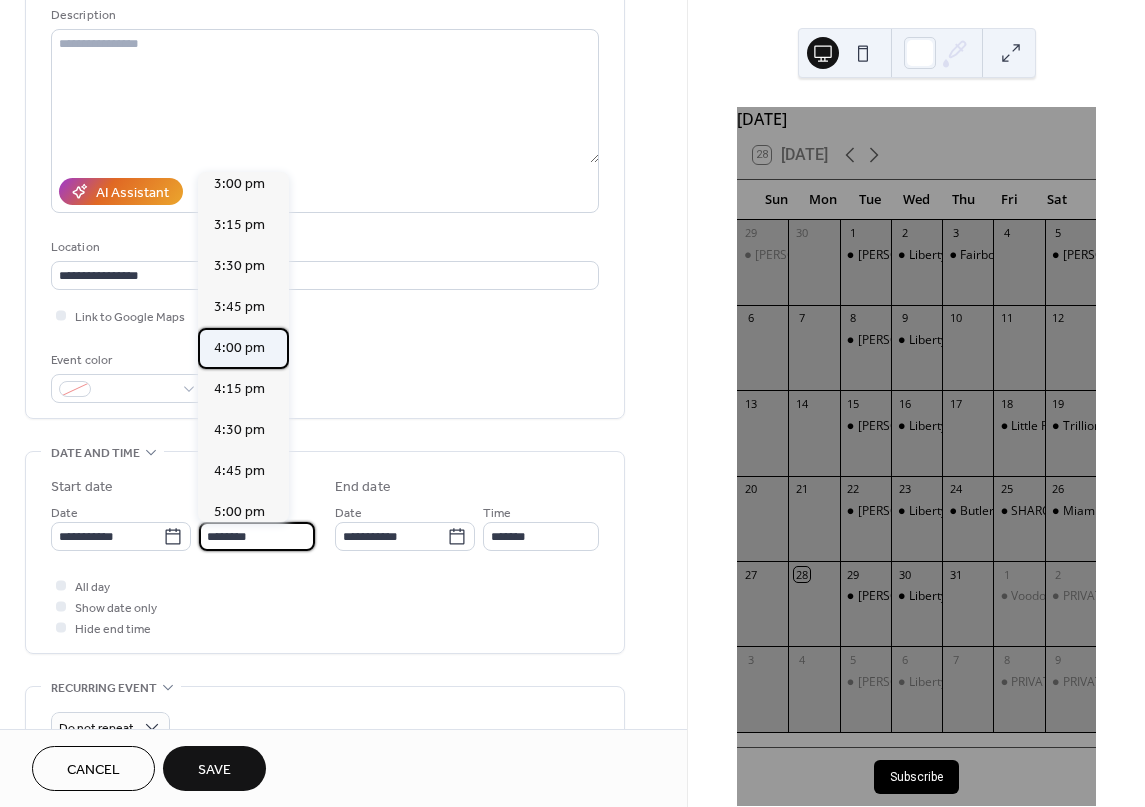click on "4:00 pm" at bounding box center [239, 348] 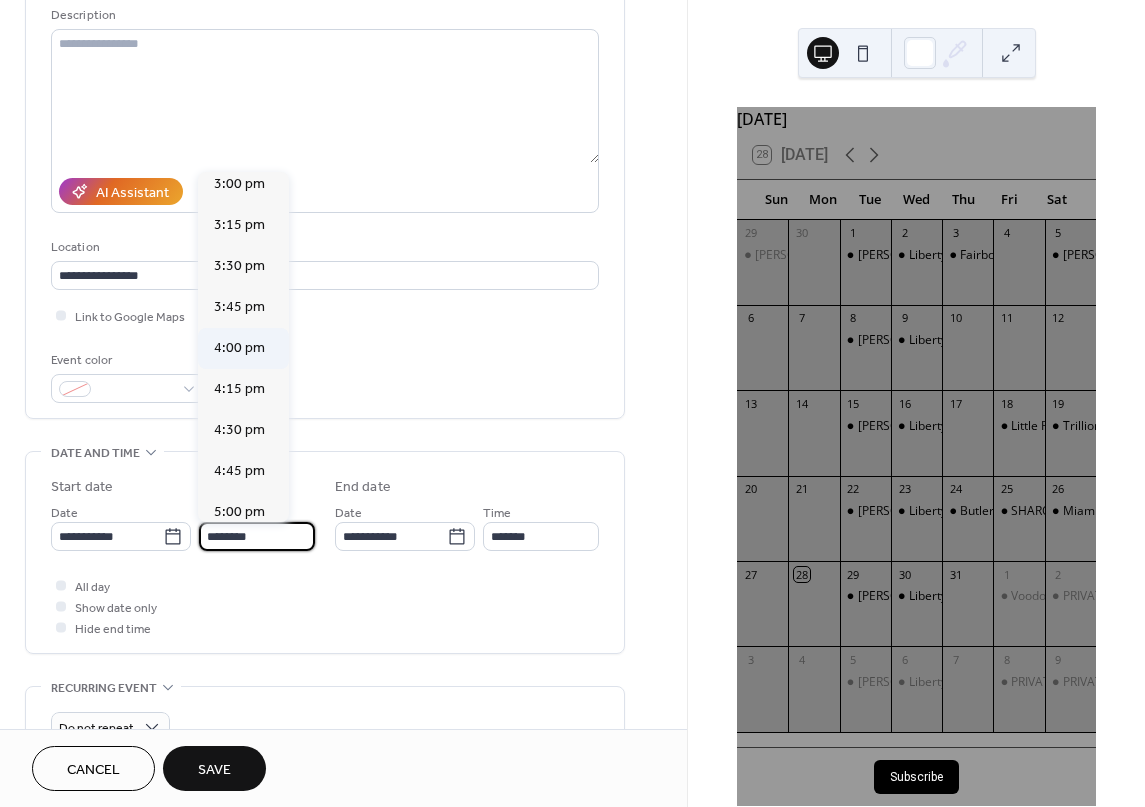 type on "*******" 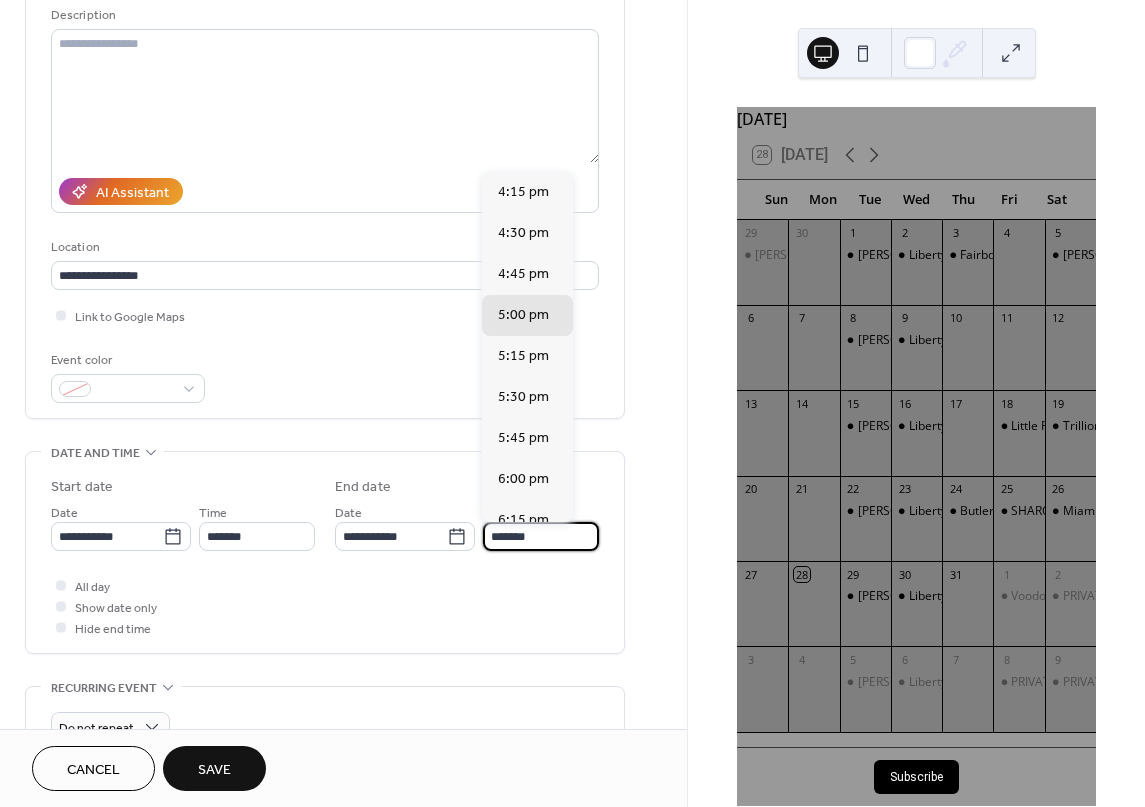 click on "*******" at bounding box center (541, 536) 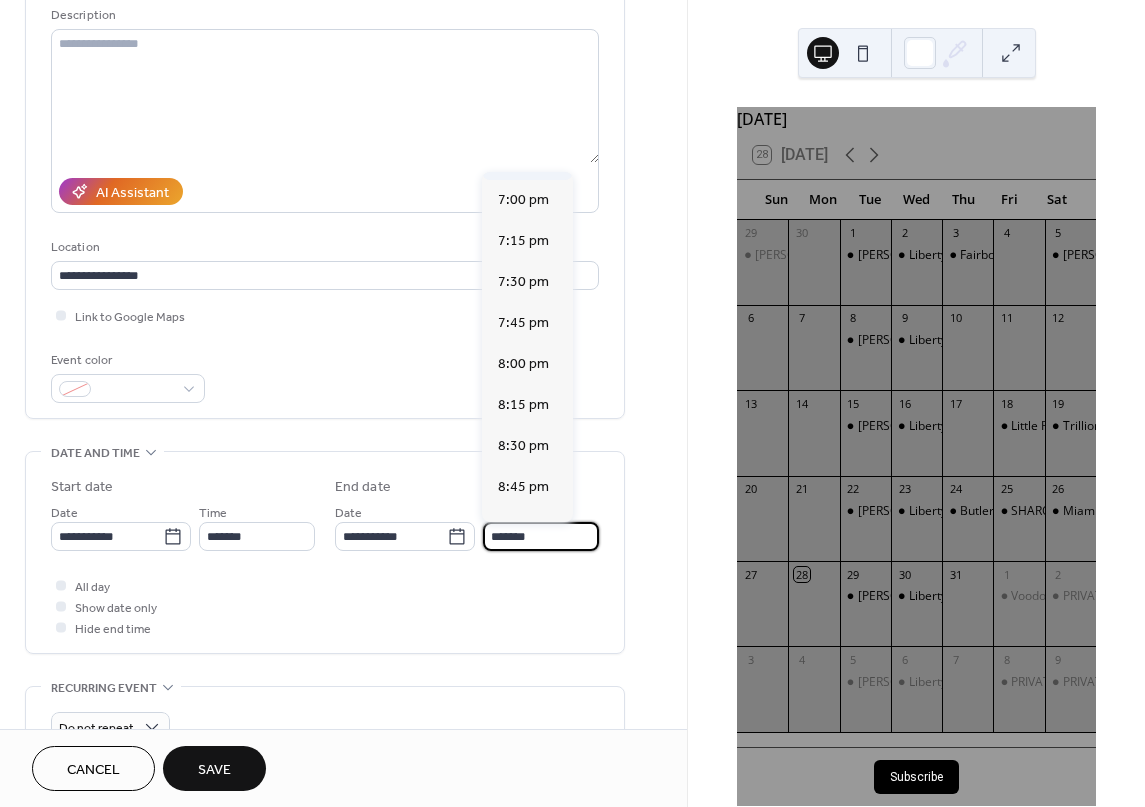 scroll, scrollTop: 500, scrollLeft: 0, axis: vertical 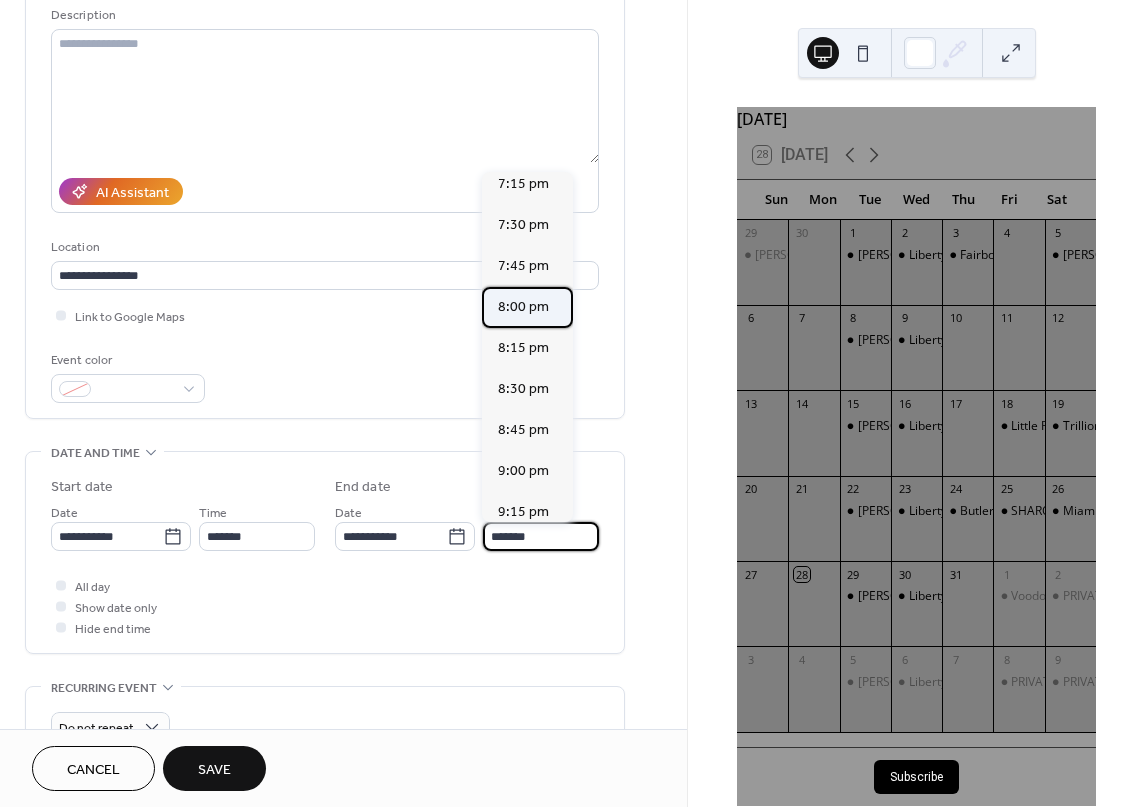 click on "8:00 pm" at bounding box center (523, 307) 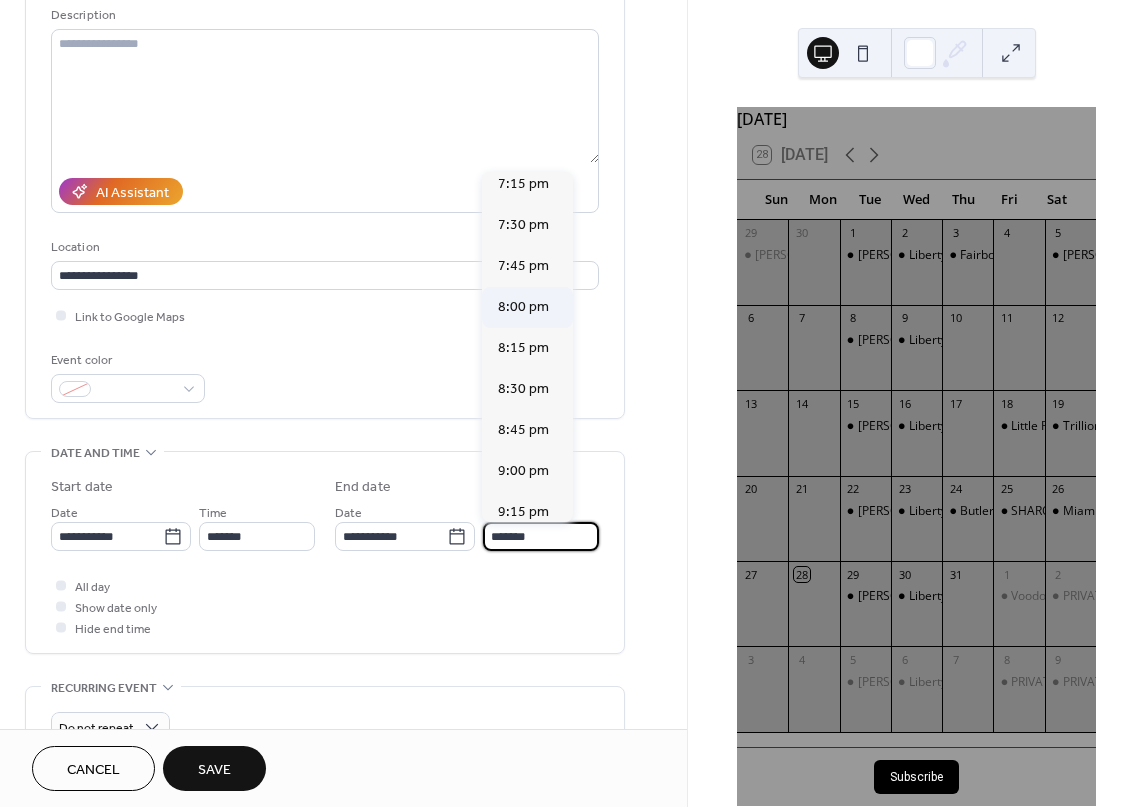 type on "*******" 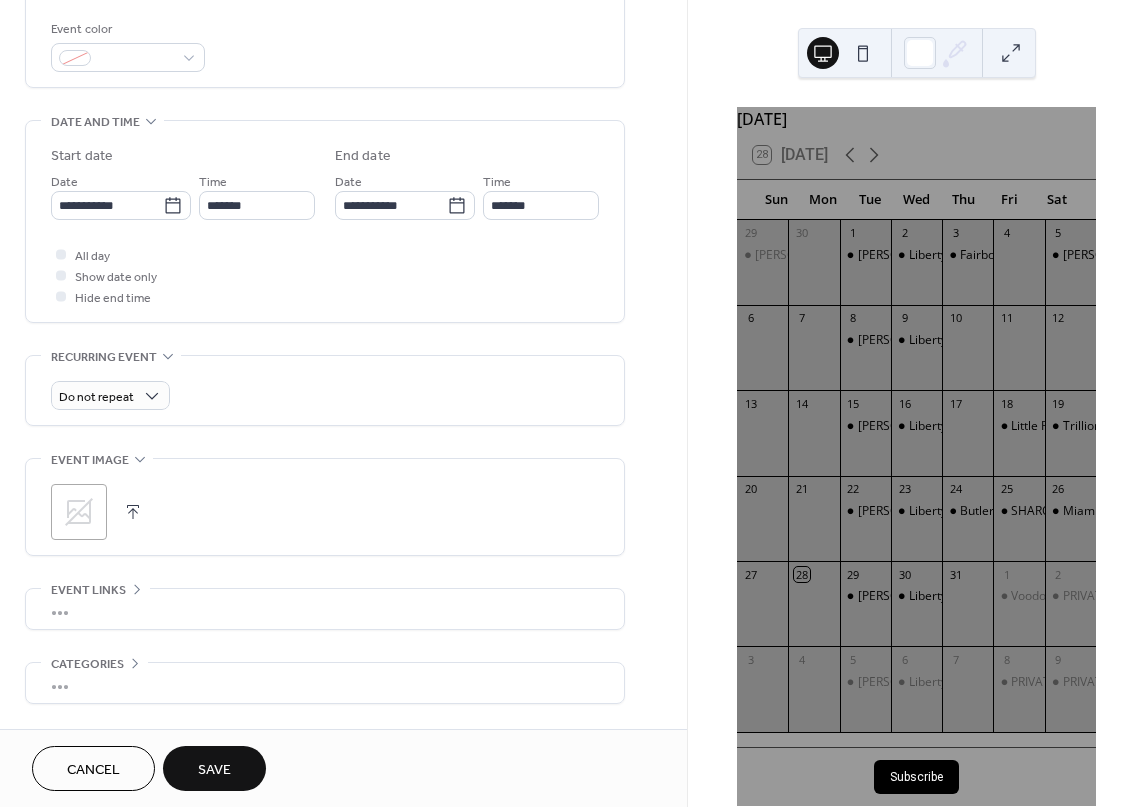 scroll, scrollTop: 600, scrollLeft: 0, axis: vertical 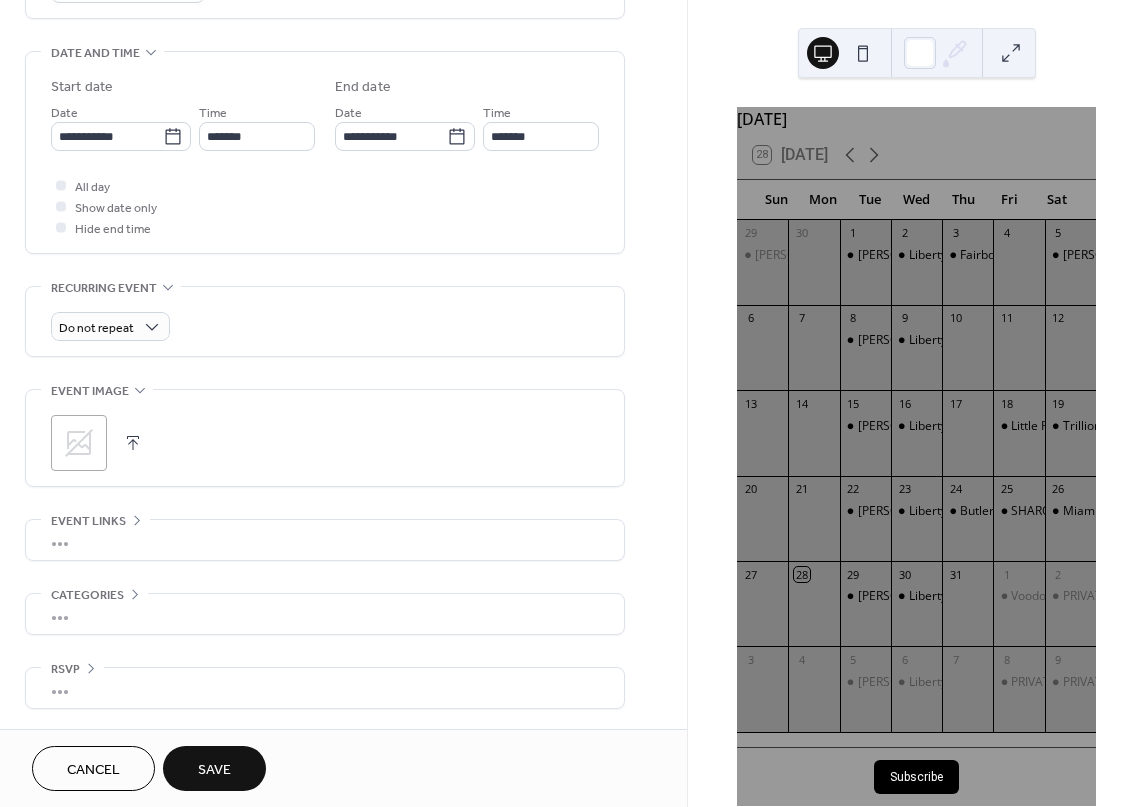 click on "Save" at bounding box center [214, 770] 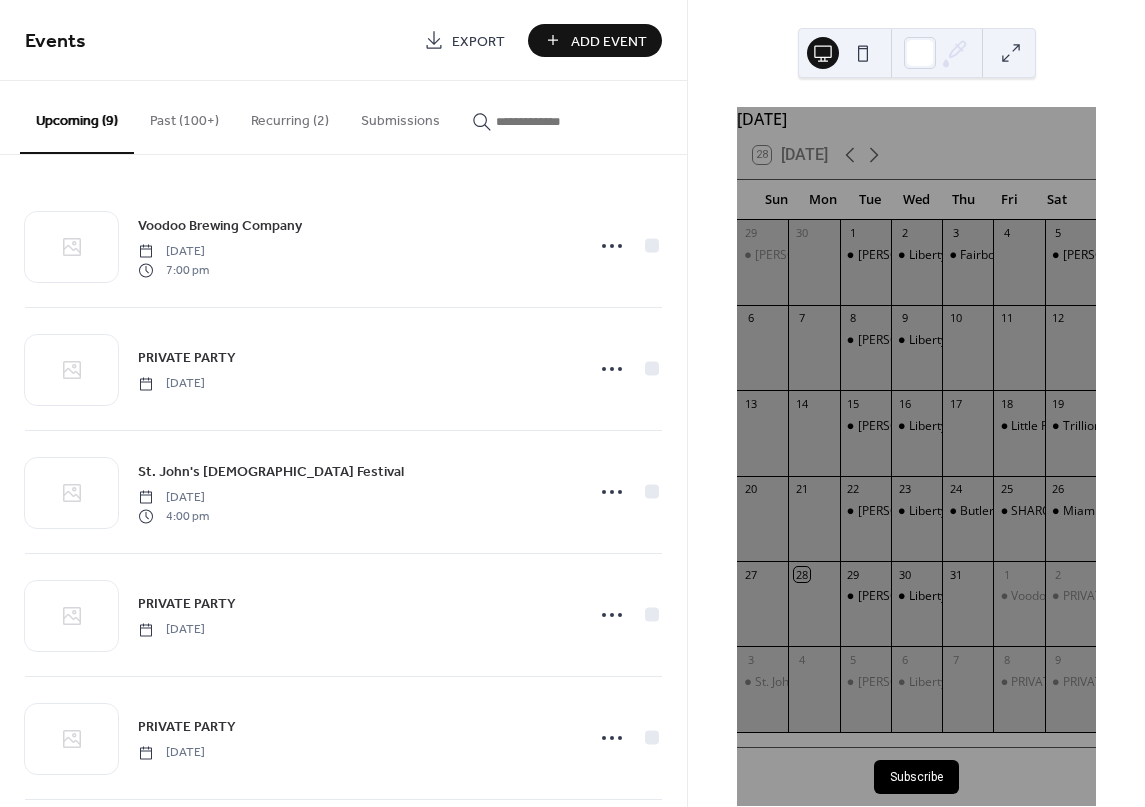 click on "Recurring (2)" at bounding box center (290, 116) 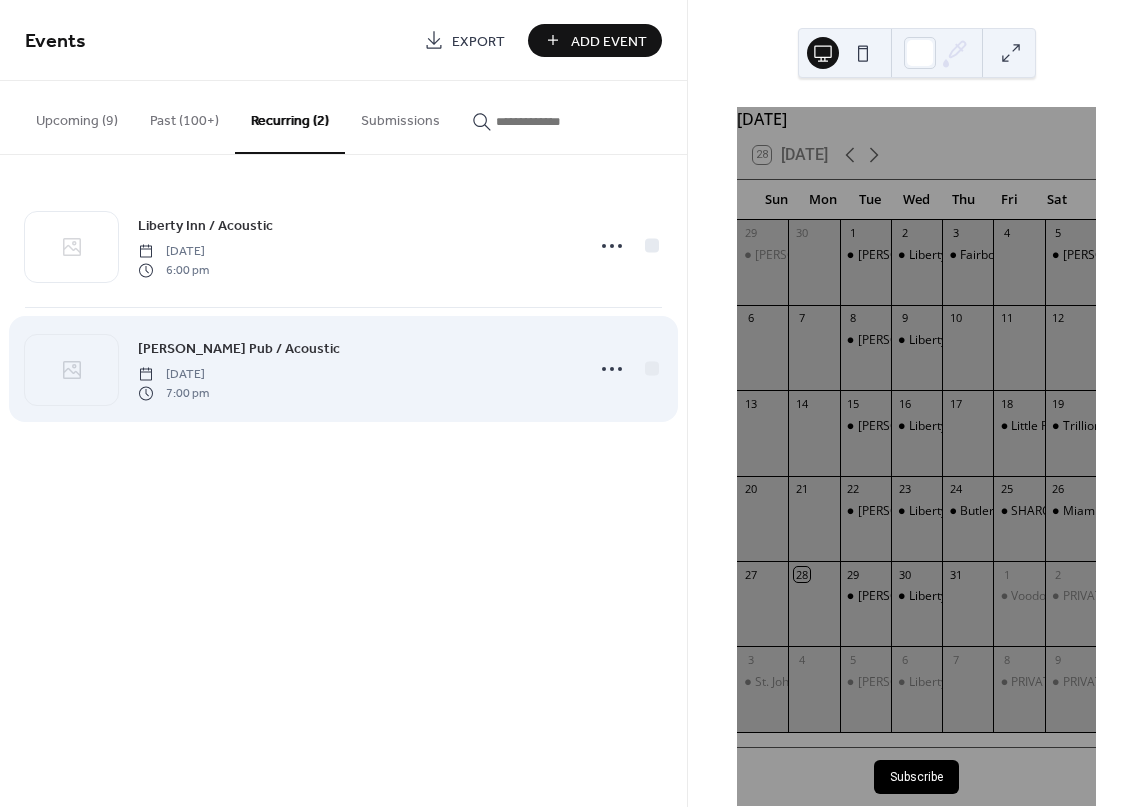 click 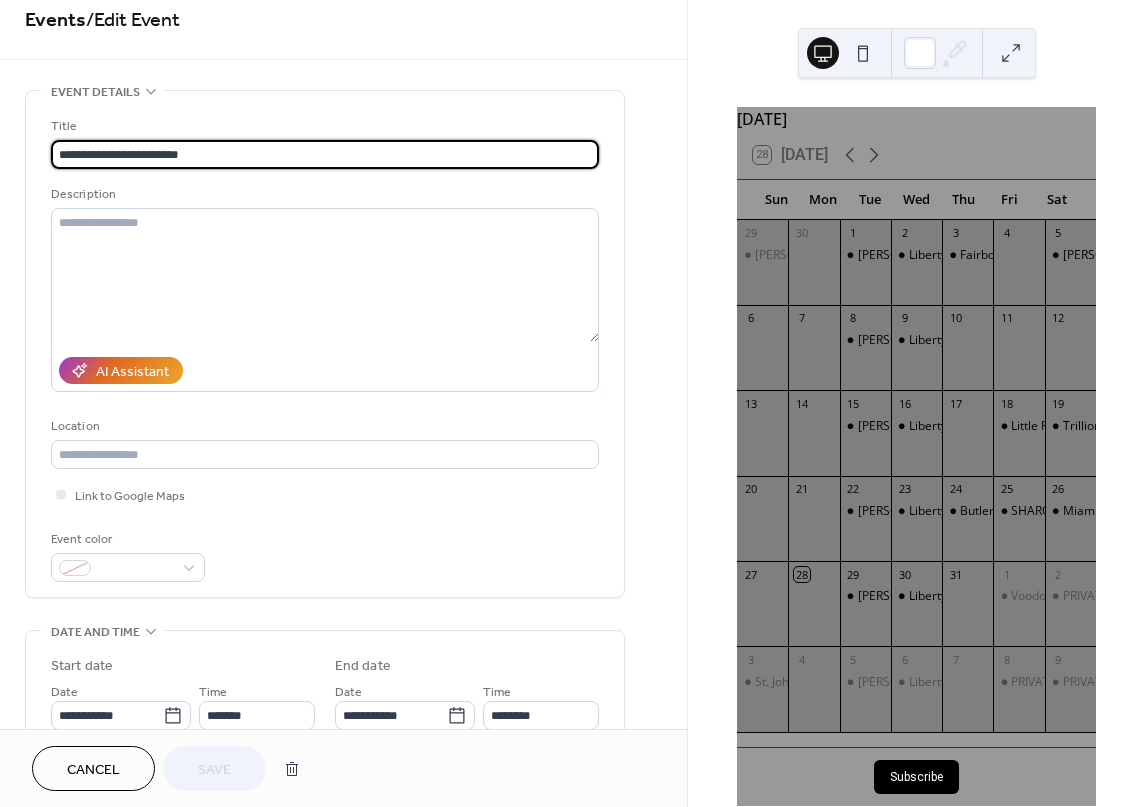 scroll, scrollTop: 0, scrollLeft: 0, axis: both 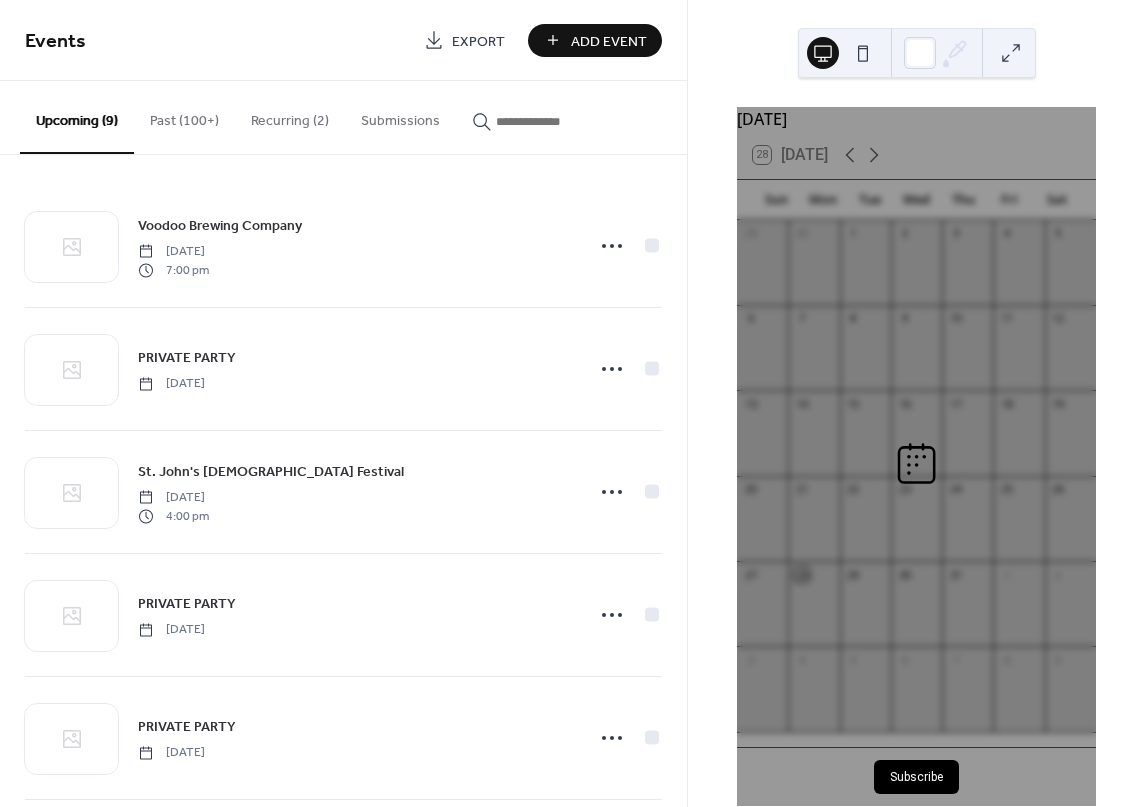 click on "Recurring (2)" at bounding box center [290, 116] 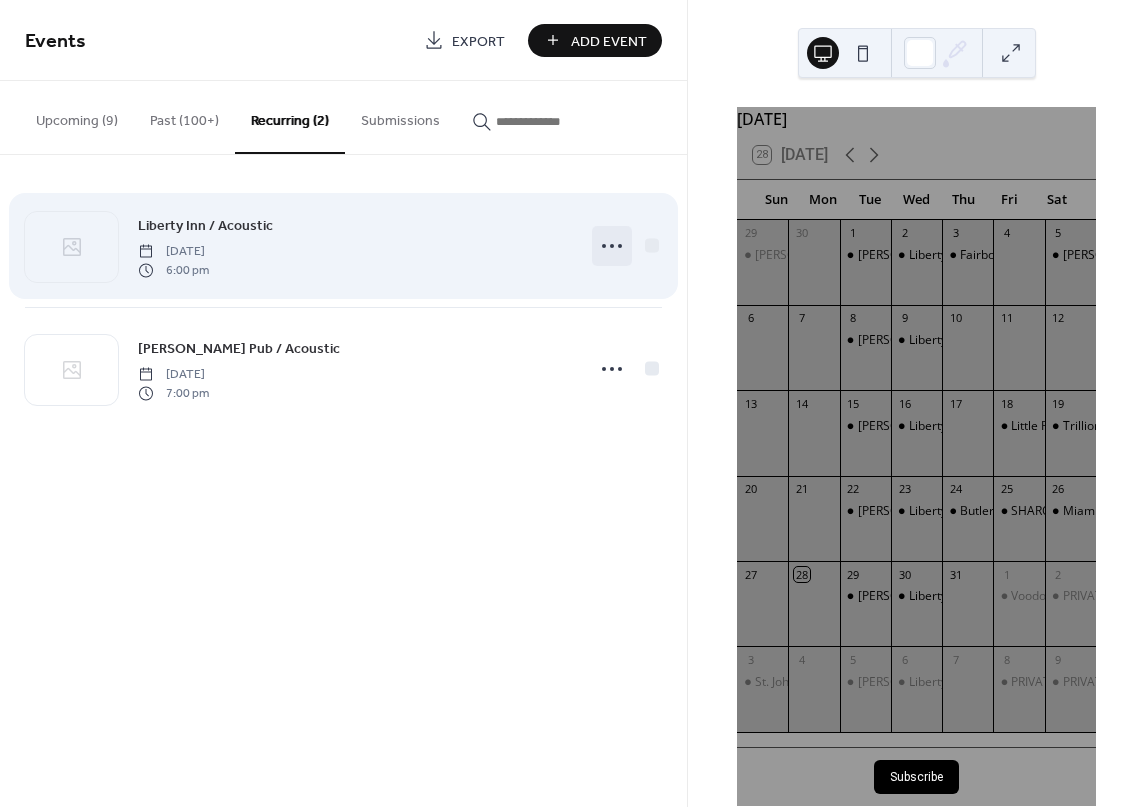 click at bounding box center (612, 246) 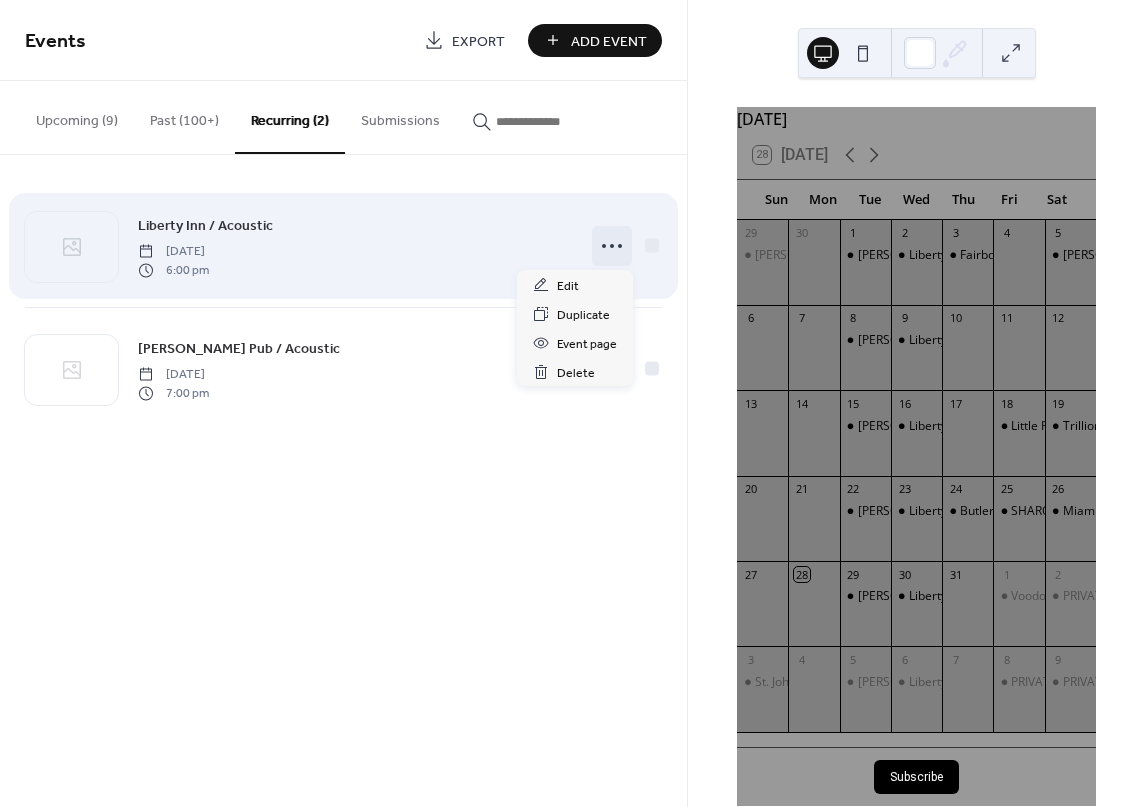 click on "Liberty Inn / Acoustic" at bounding box center [205, 226] 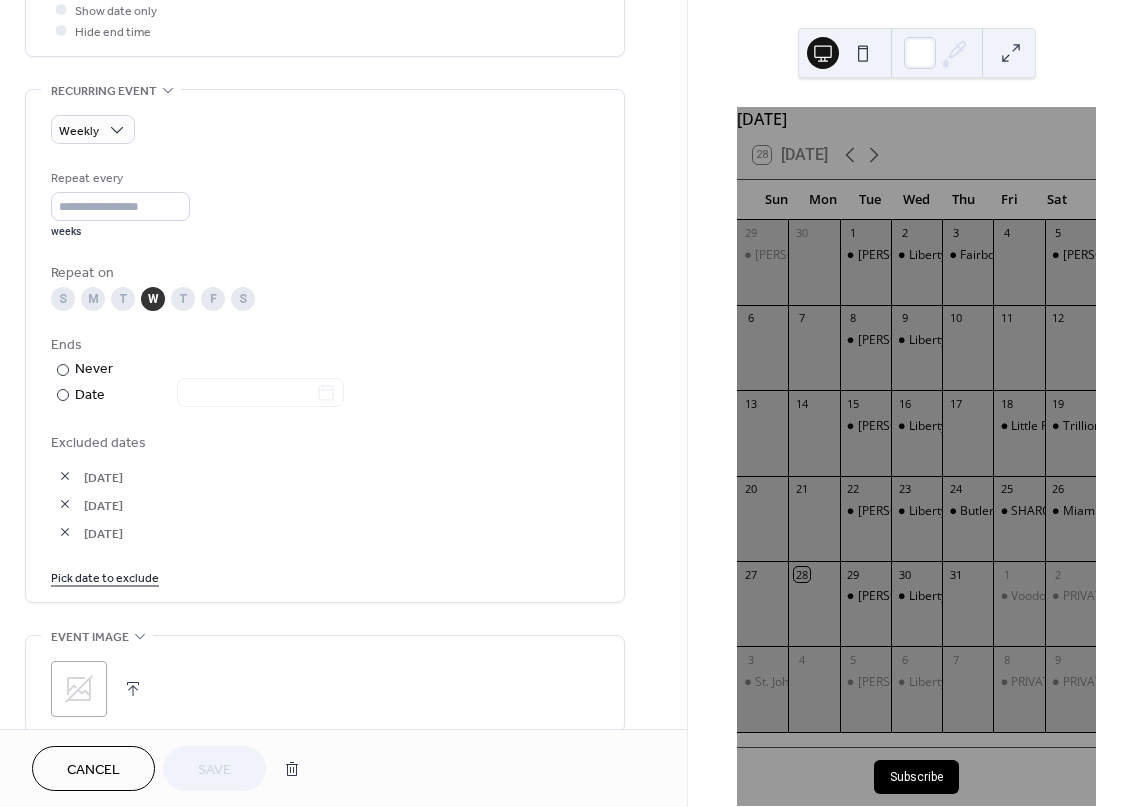 scroll, scrollTop: 800, scrollLeft: 0, axis: vertical 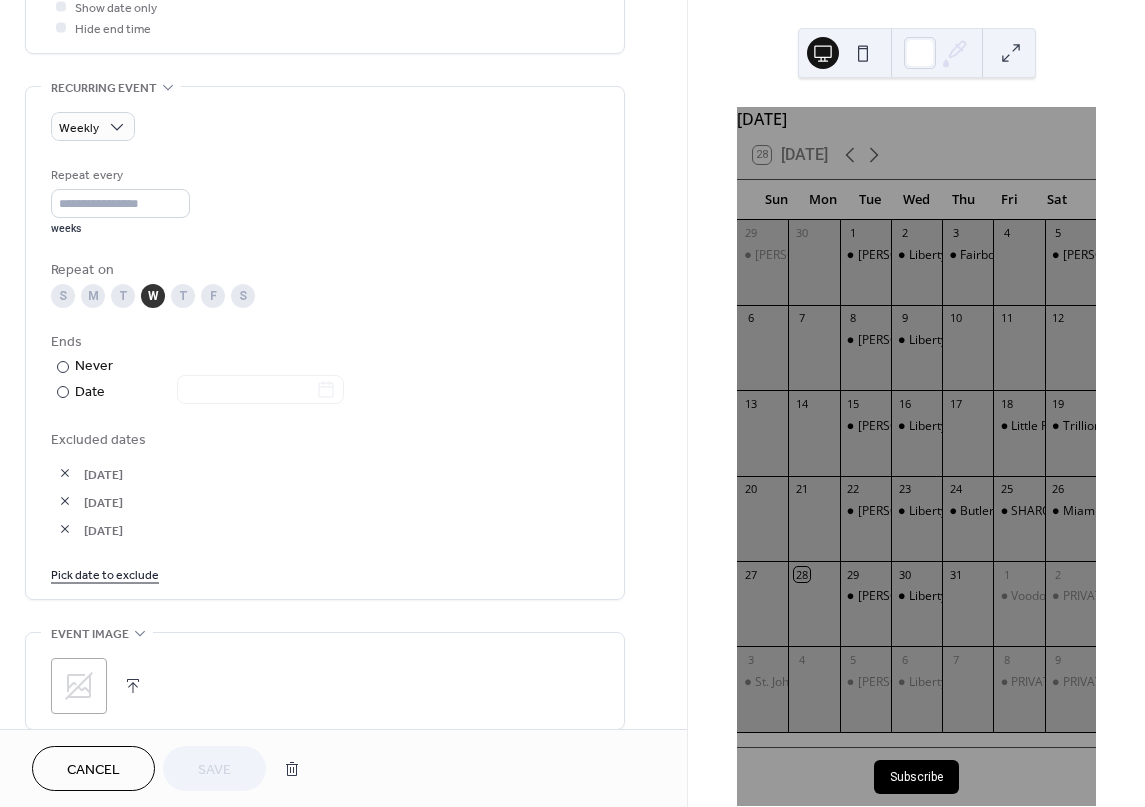 click on "Pick date to exclude" at bounding box center [105, 573] 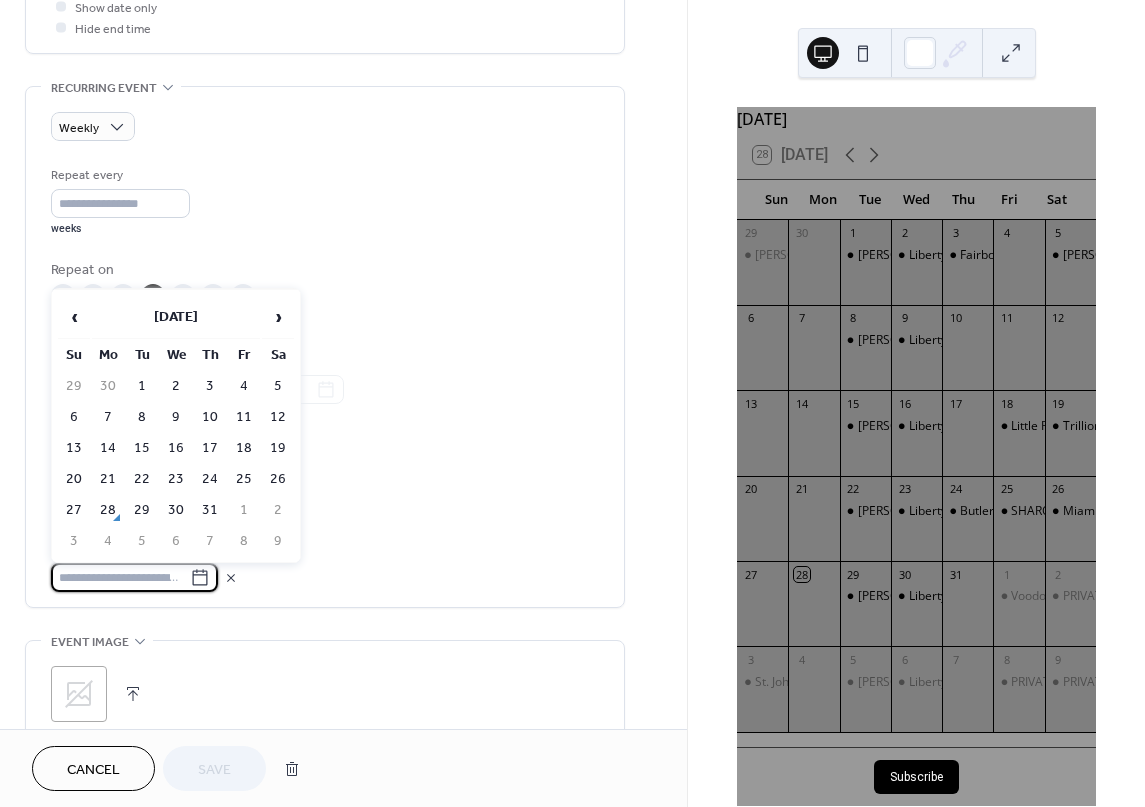 click on "[DATE]" at bounding box center (341, 474) 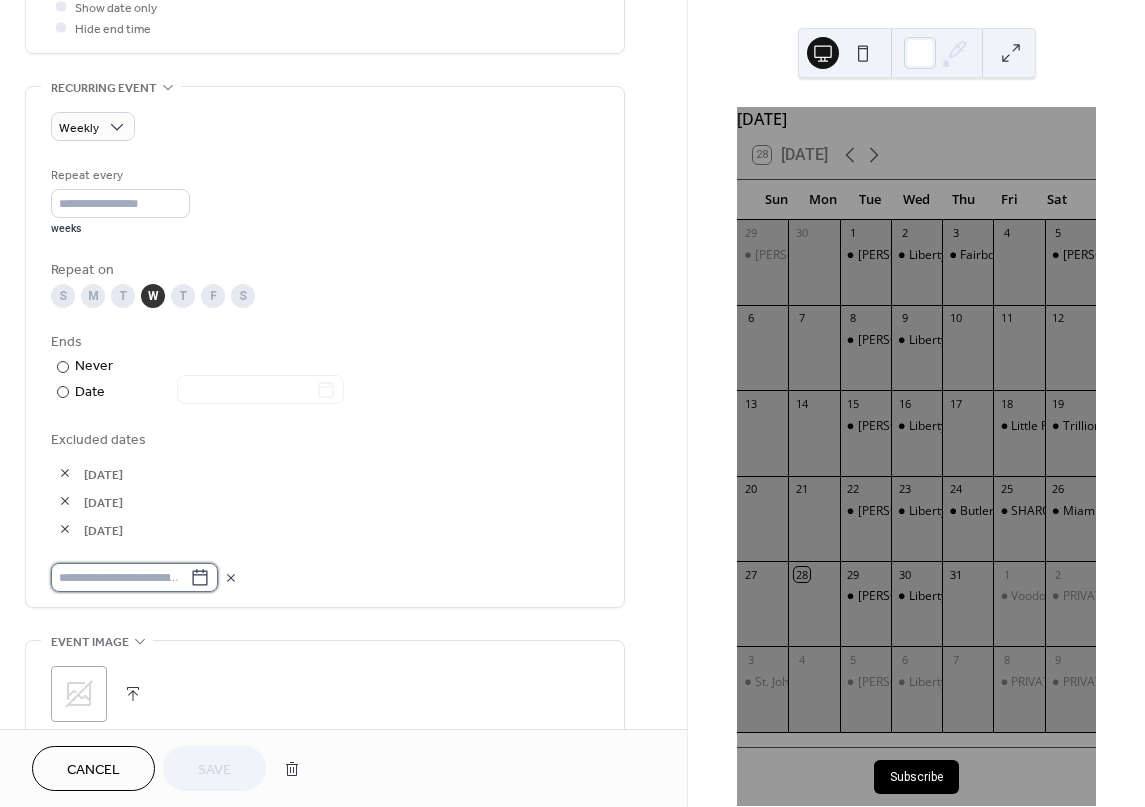 click at bounding box center [120, 577] 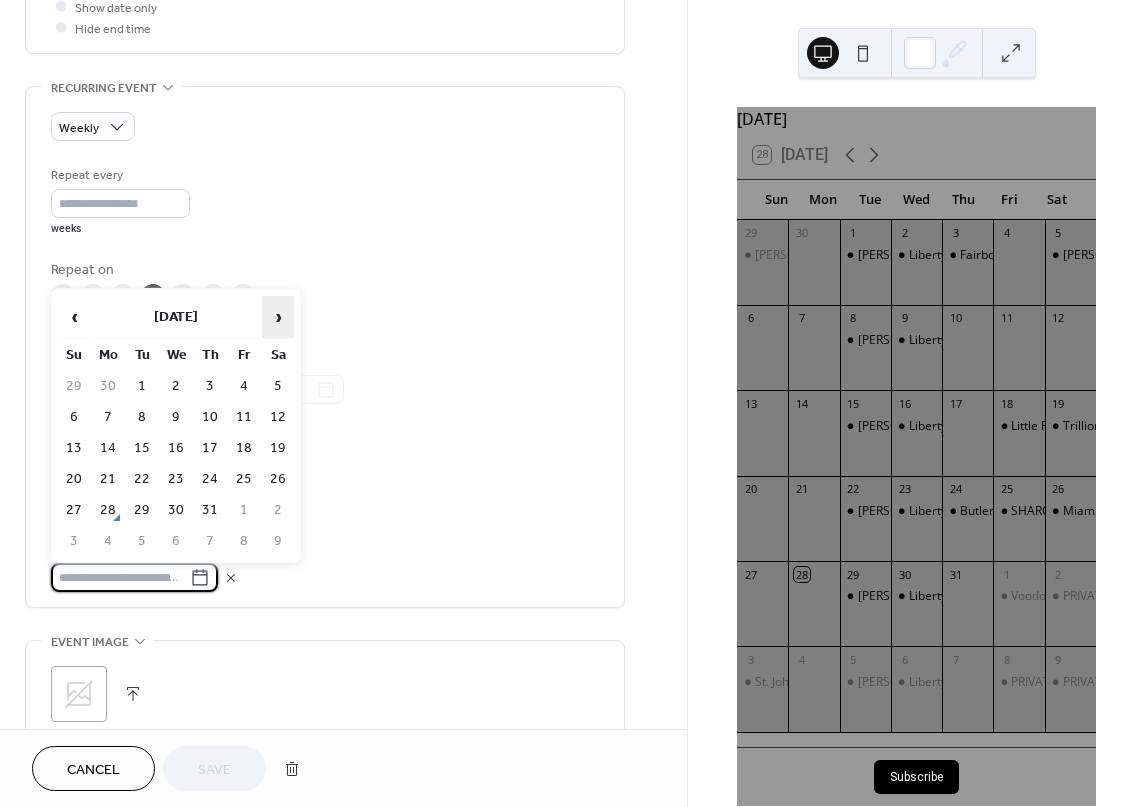 click on "›" at bounding box center (278, 317) 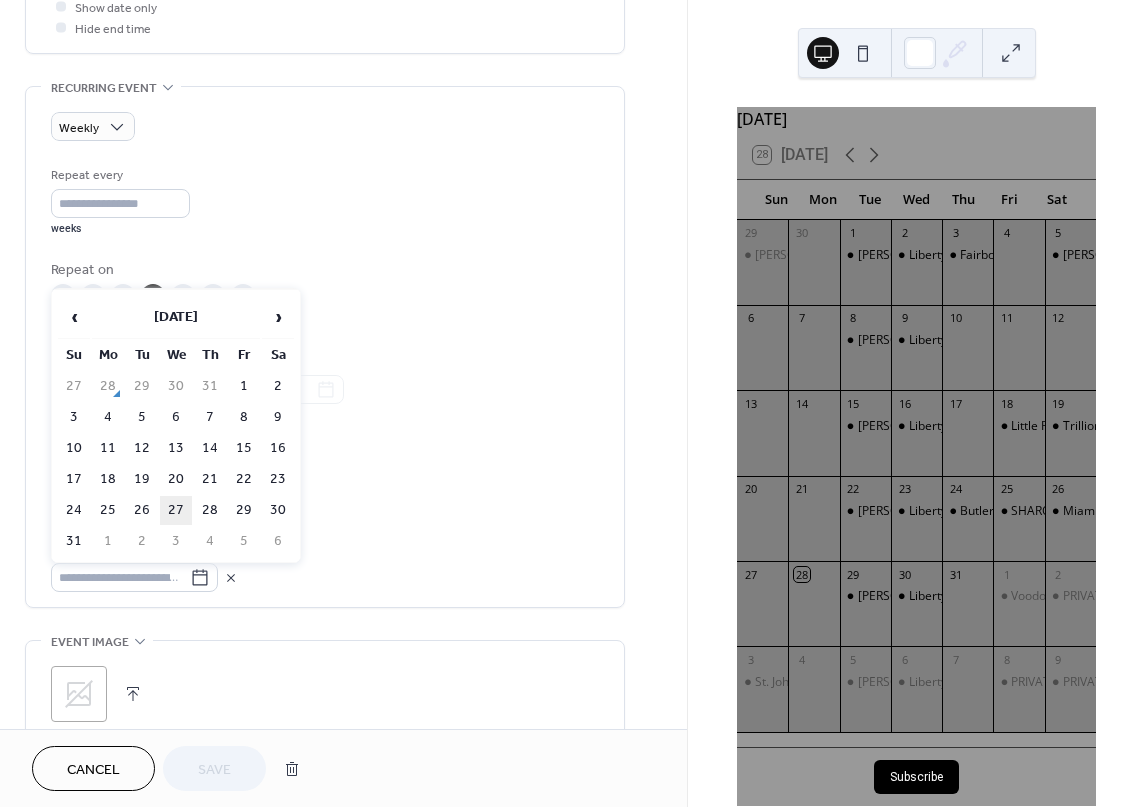 click on "27" at bounding box center (176, 510) 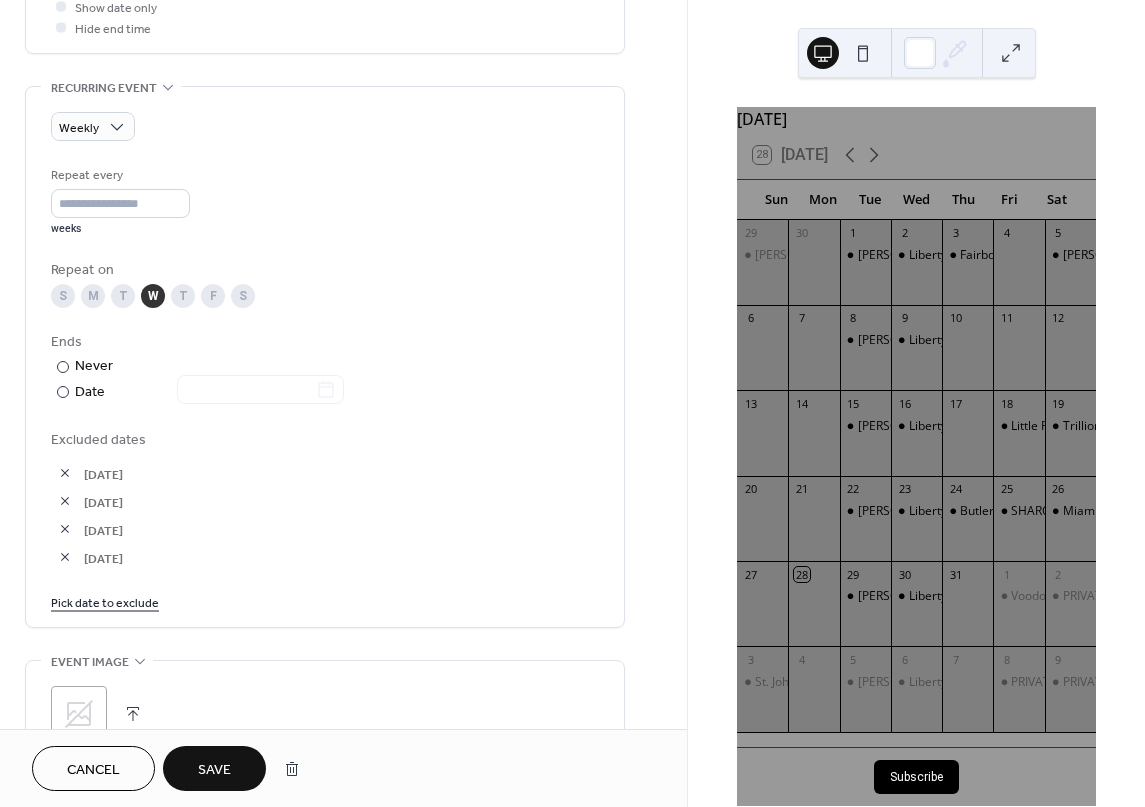 click on "Pick date to exclude" at bounding box center [105, 601] 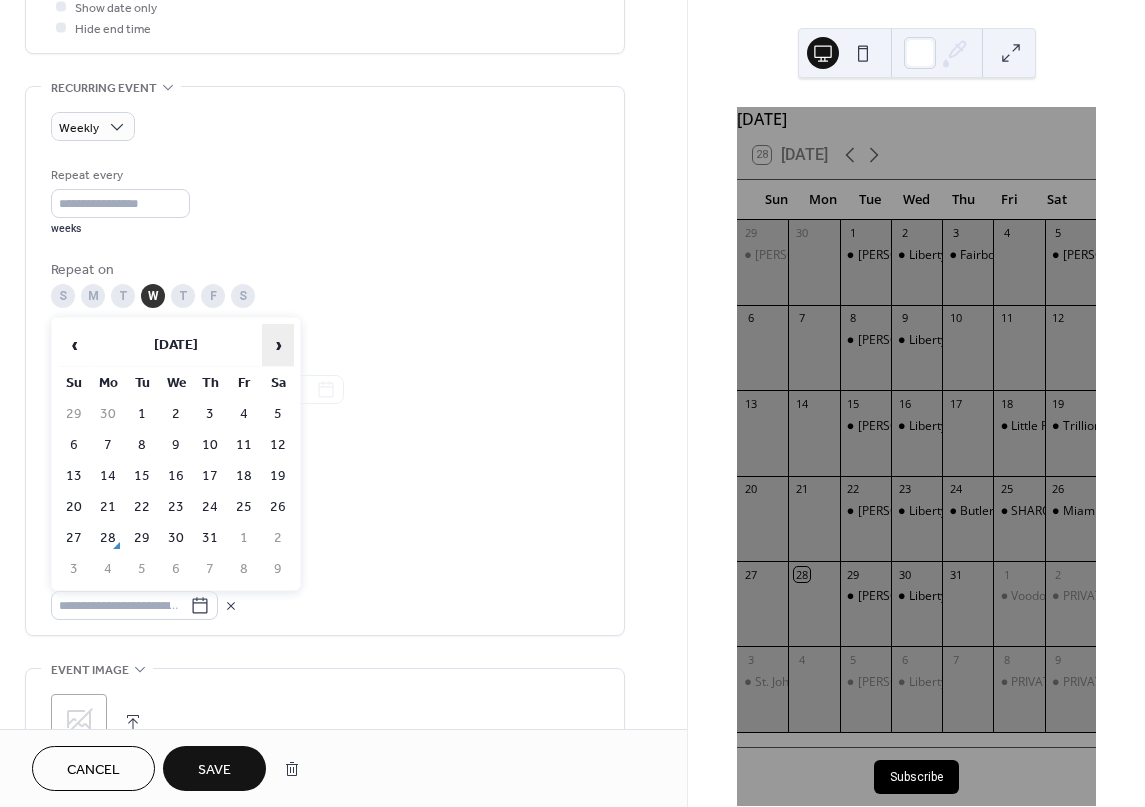 click on "›" at bounding box center (278, 345) 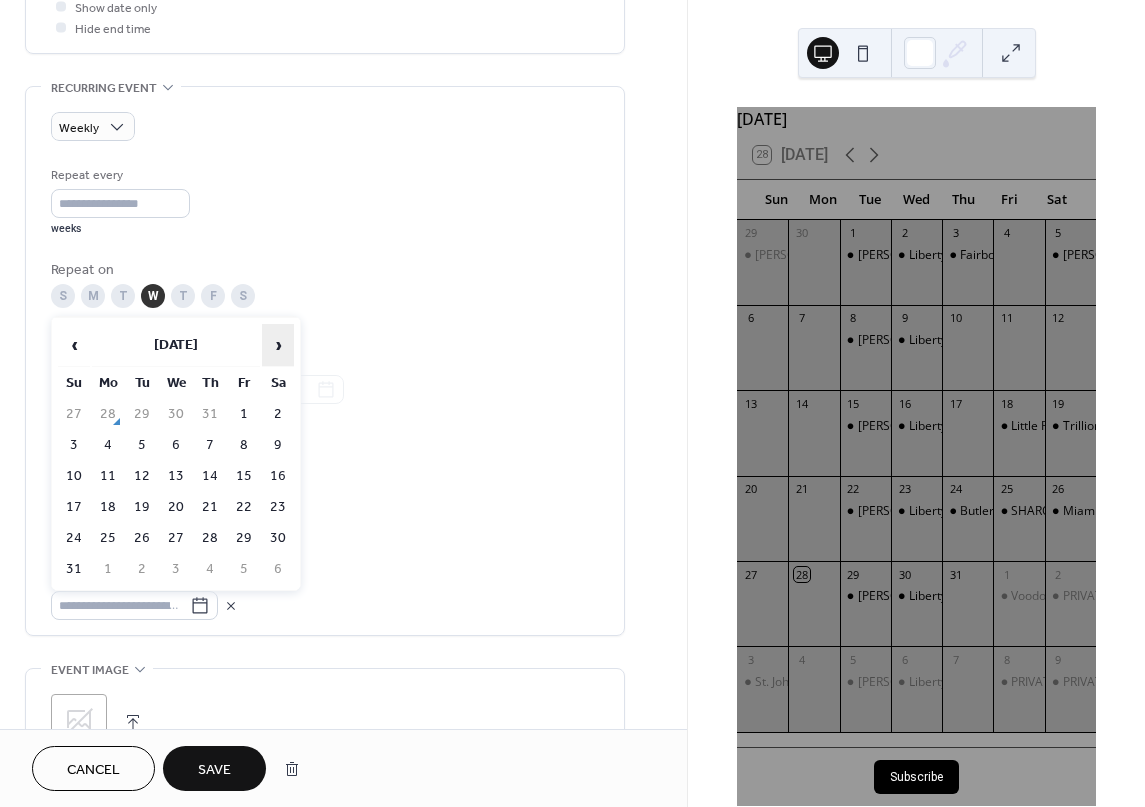 click on "›" at bounding box center [278, 345] 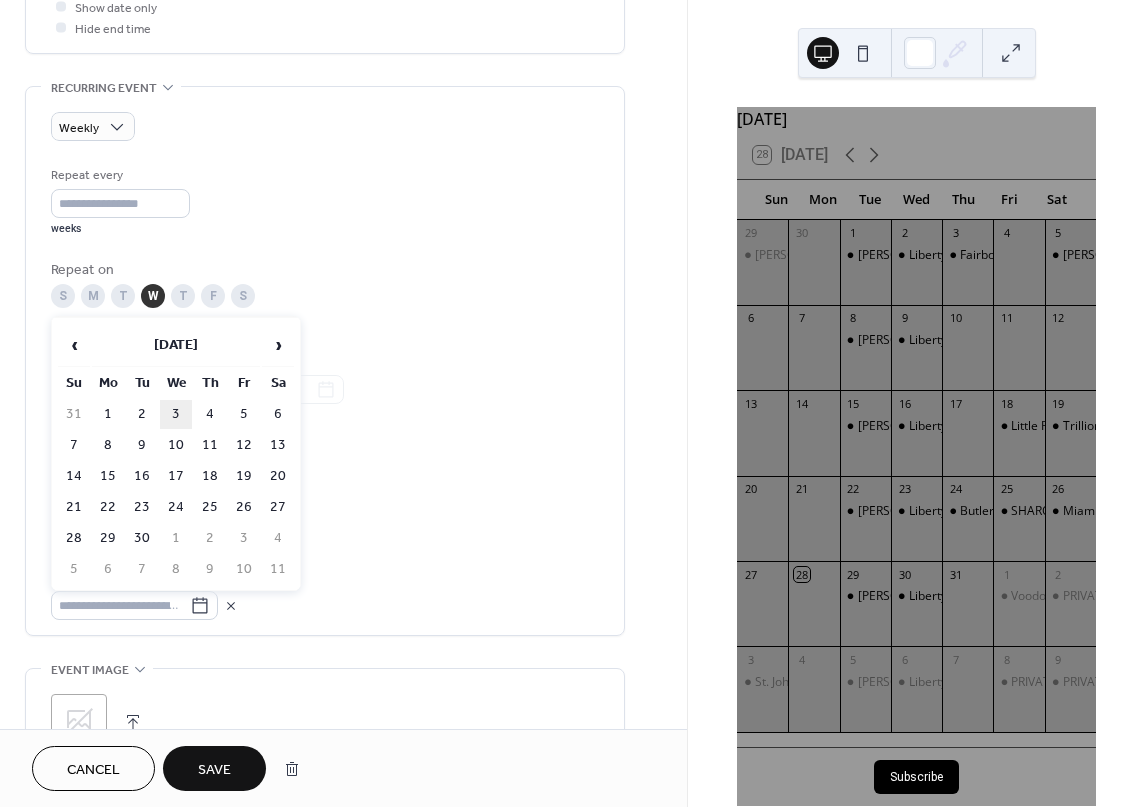 click on "3" at bounding box center [176, 414] 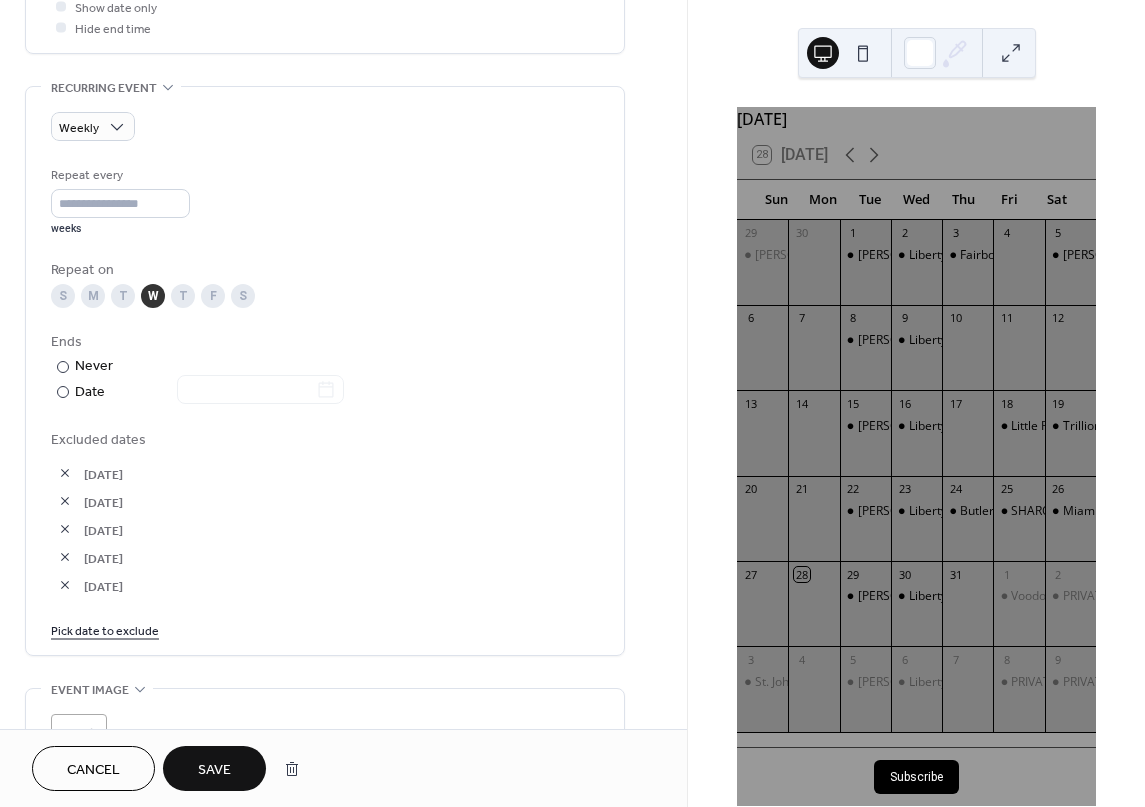 click on "Save" at bounding box center (214, 770) 